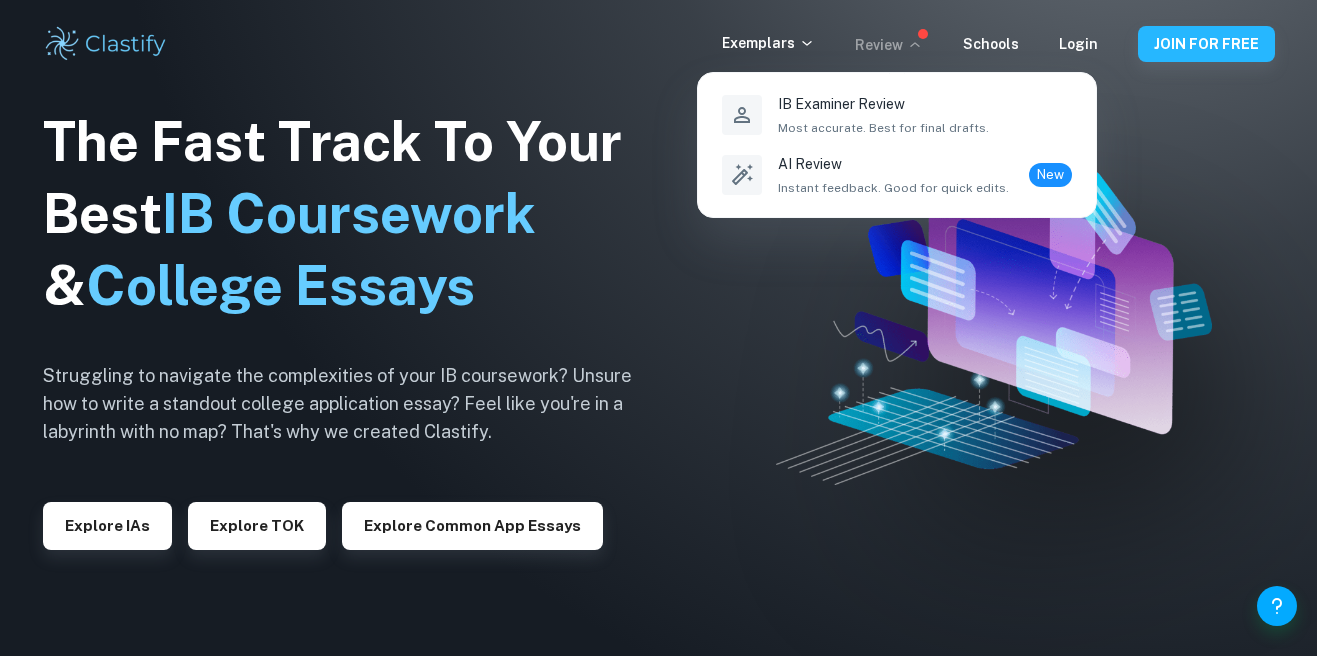 scroll, scrollTop: 0, scrollLeft: 0, axis: both 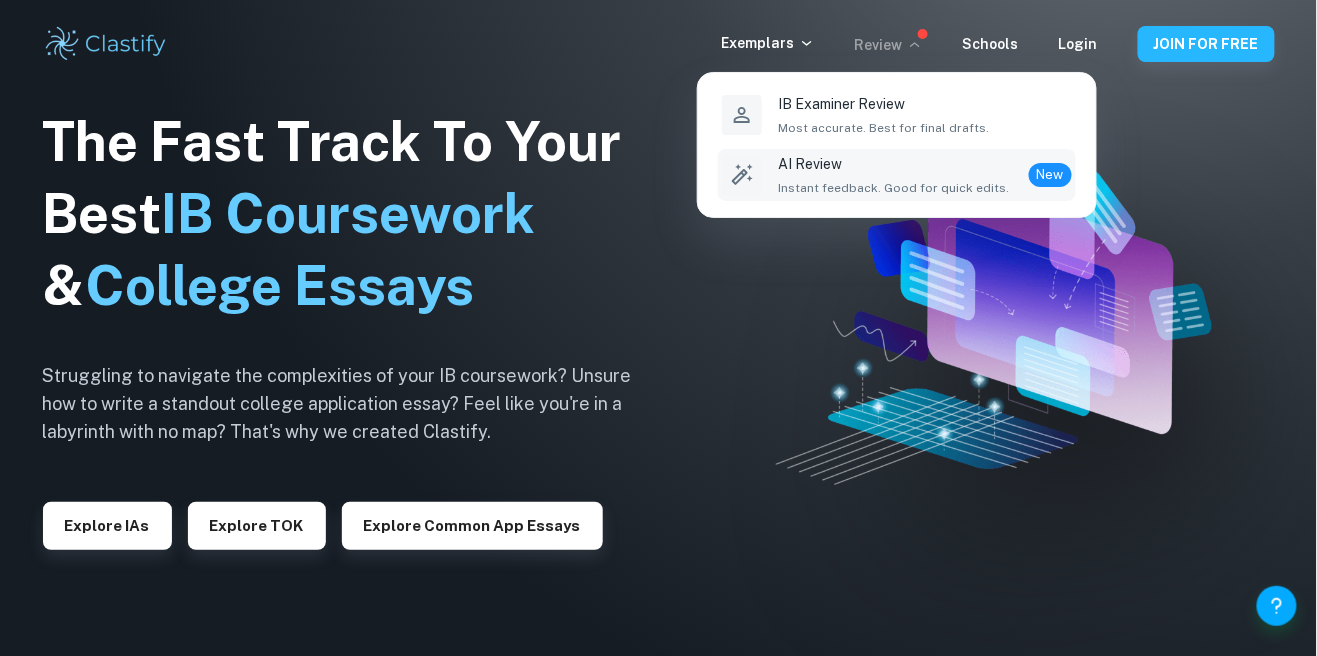 click on "AI Review Instant feedback. Good for quick edits." at bounding box center (893, 175) 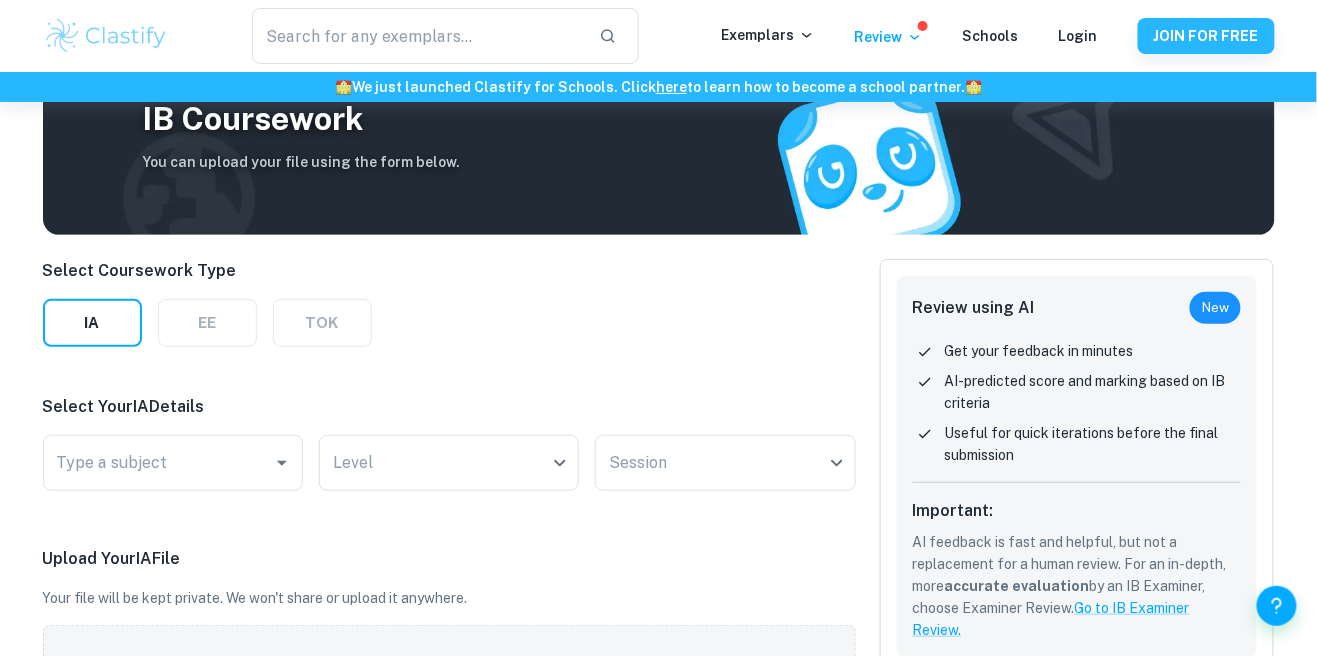 scroll, scrollTop: 128, scrollLeft: 0, axis: vertical 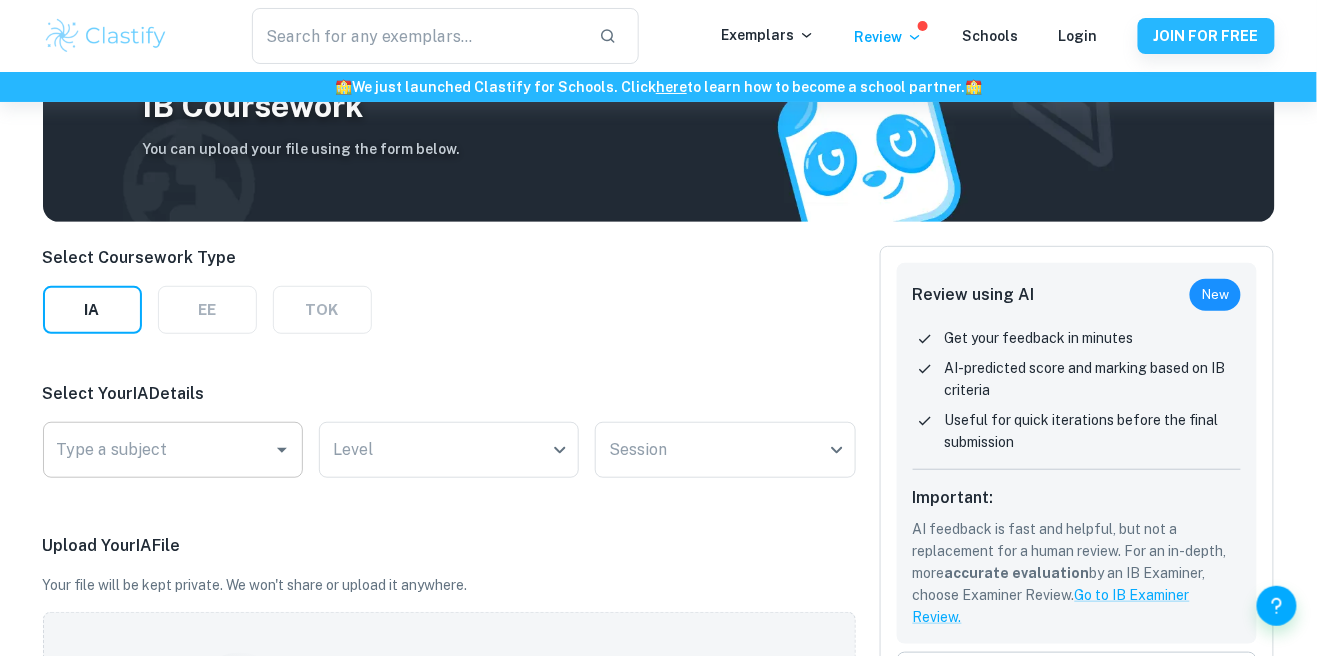 click on "Type a subject" at bounding box center (158, 450) 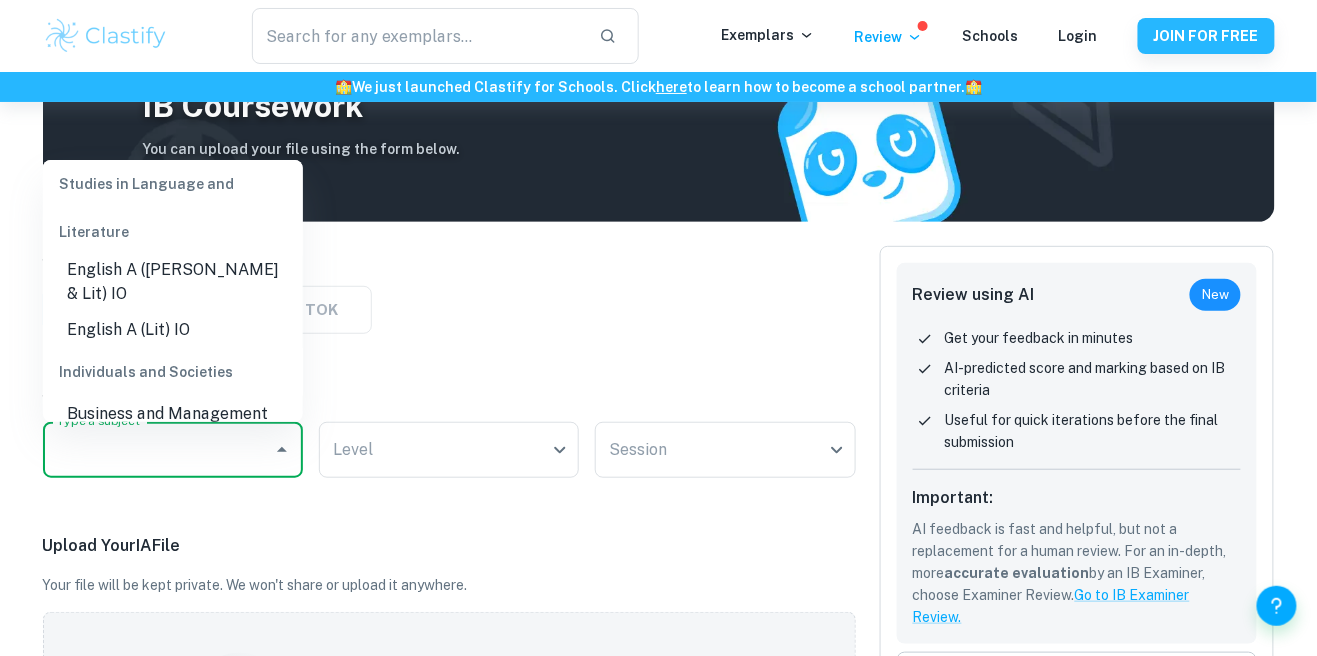 scroll, scrollTop: 256, scrollLeft: 0, axis: vertical 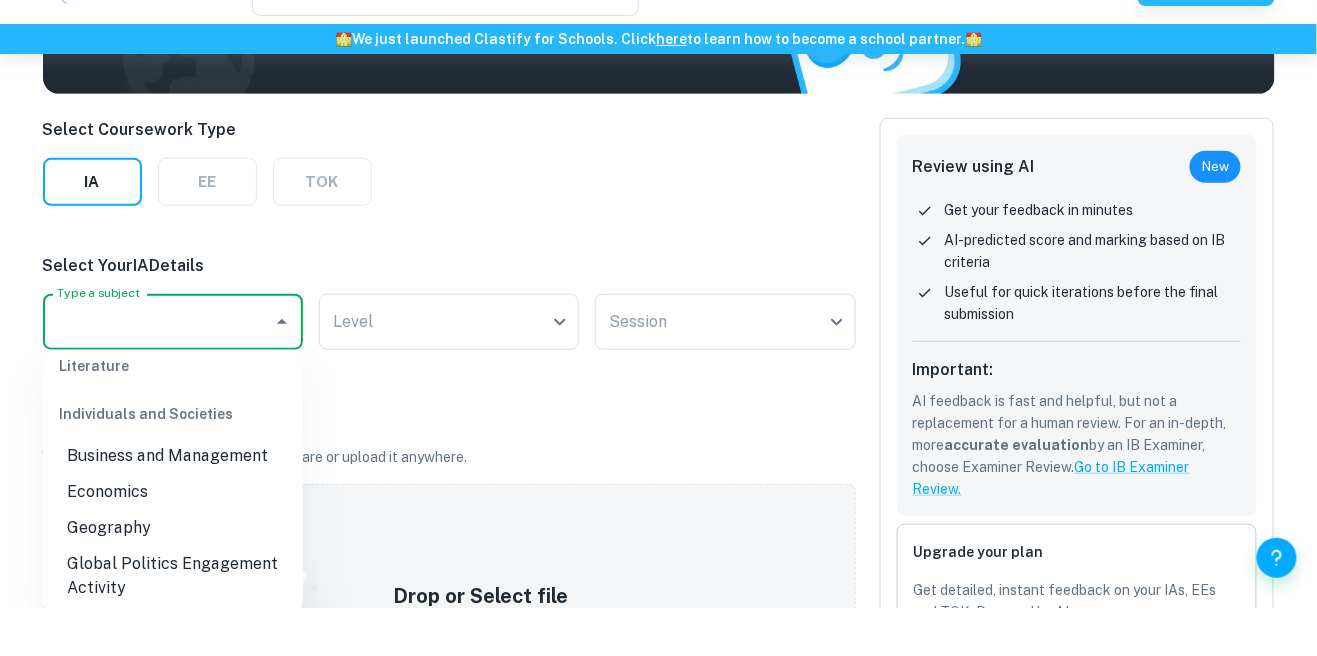 click on "Select Coursework Type IA EE TOK Select Your  IA  Details Type a subject Type a subject Level ​ Level Session ​ Session Upload Your  IA  File Your file will be kept private. We won't share or upload it anywhere. Drop or Select file Drop files here or click to  browse  through your machine The file must be in English. If you're doing IB in another language please translate it using  ChatGPT. Example AI Reviews Biology SL [DATE]  session Grade  7 AI Review IA Math AA SL [DATE]  session Grade  4 AI Review IA Economics HL [DATE]  session Grade  6 AI Review IA" at bounding box center [449, 653] 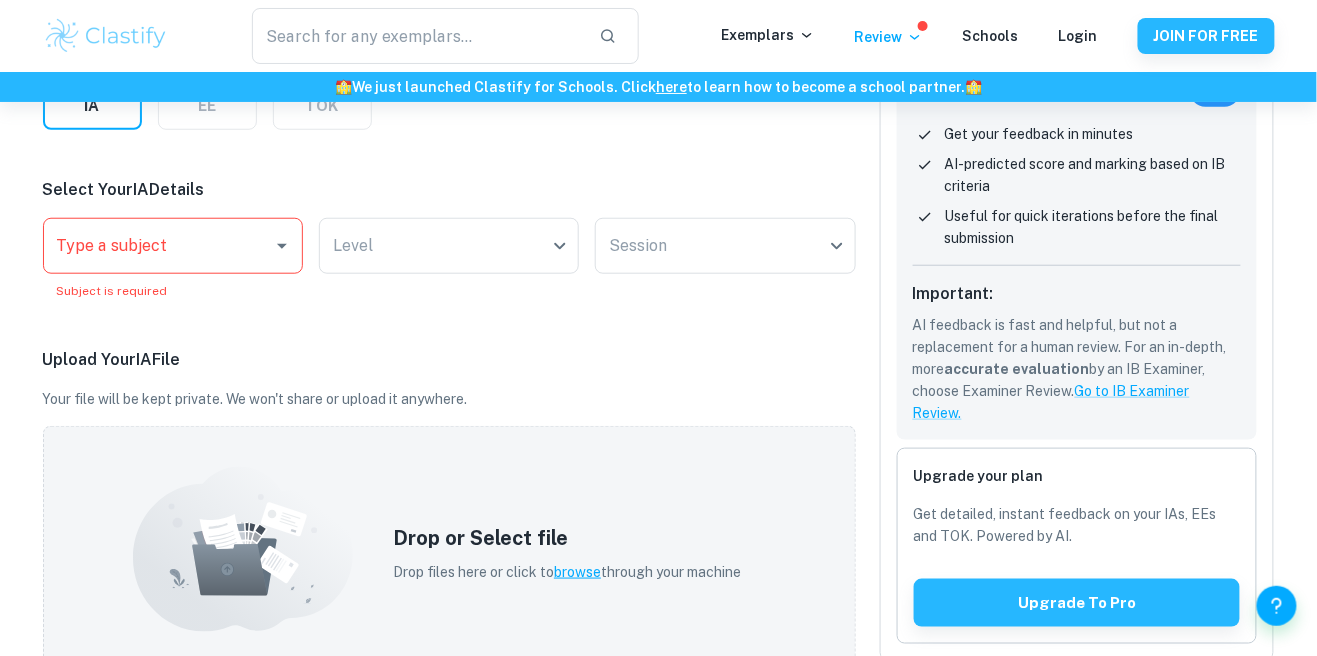 scroll, scrollTop: 0, scrollLeft: 0, axis: both 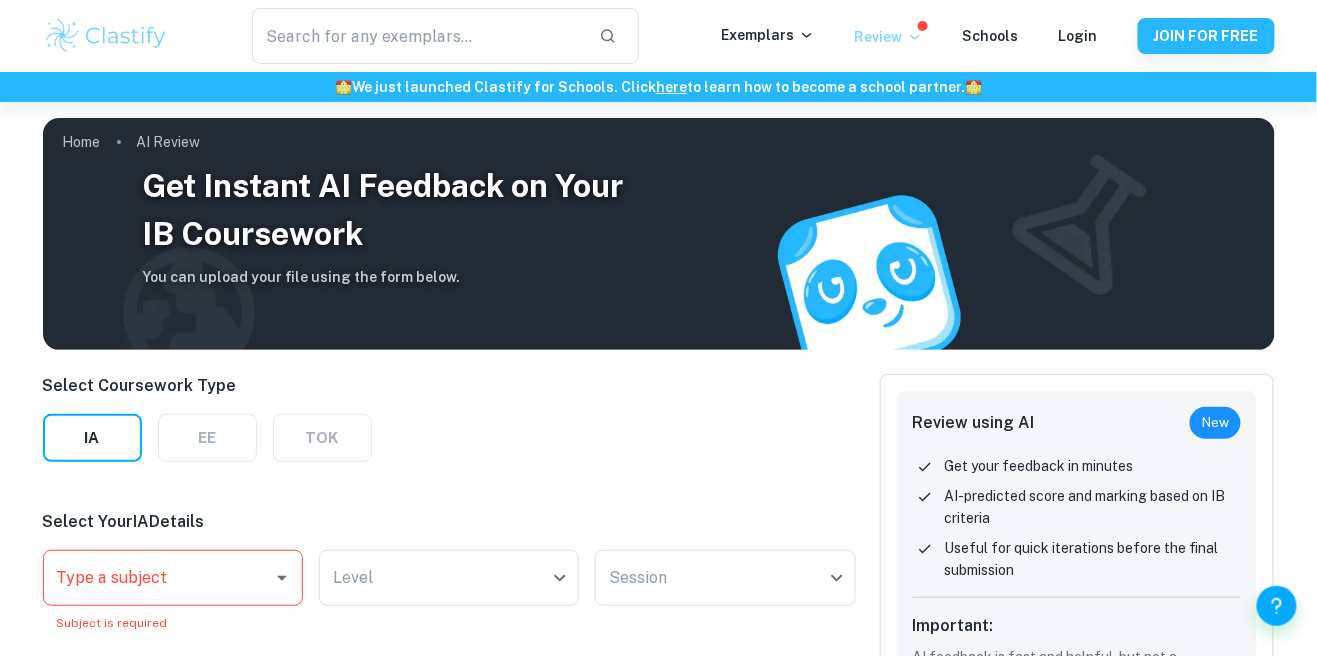 click on "Review" at bounding box center [889, 37] 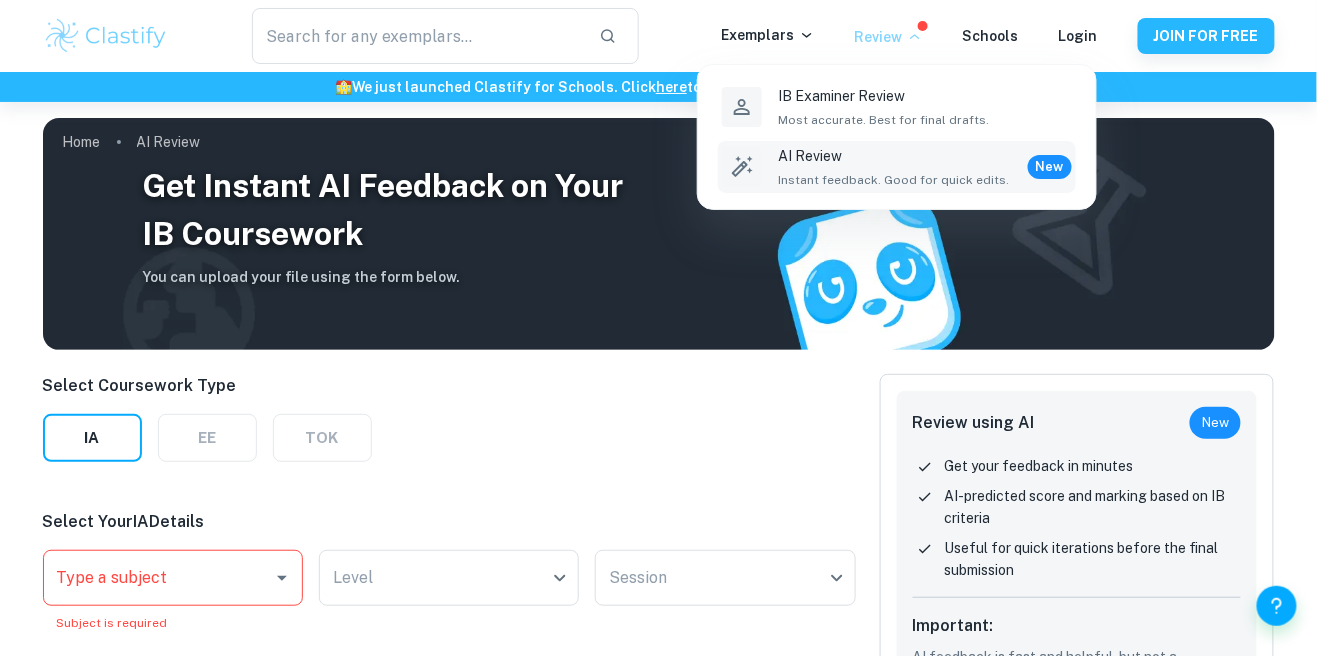 click at bounding box center (658, 328) 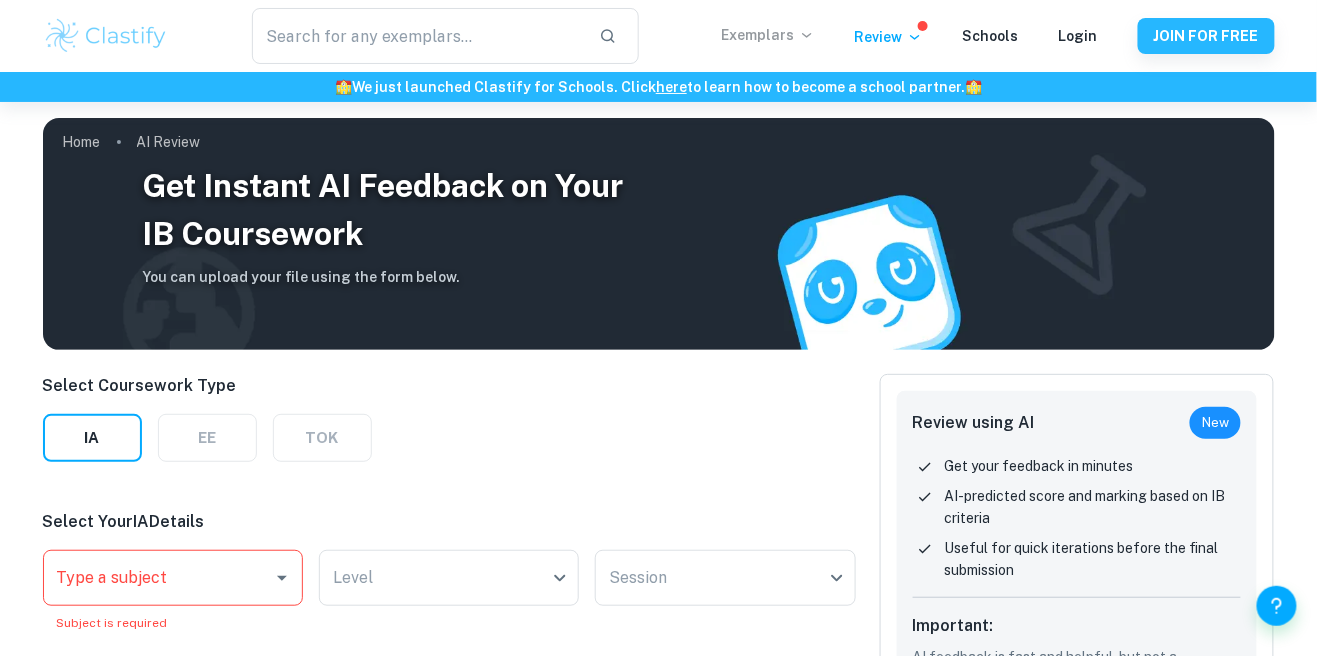 click on "Exemplars" at bounding box center (768, 35) 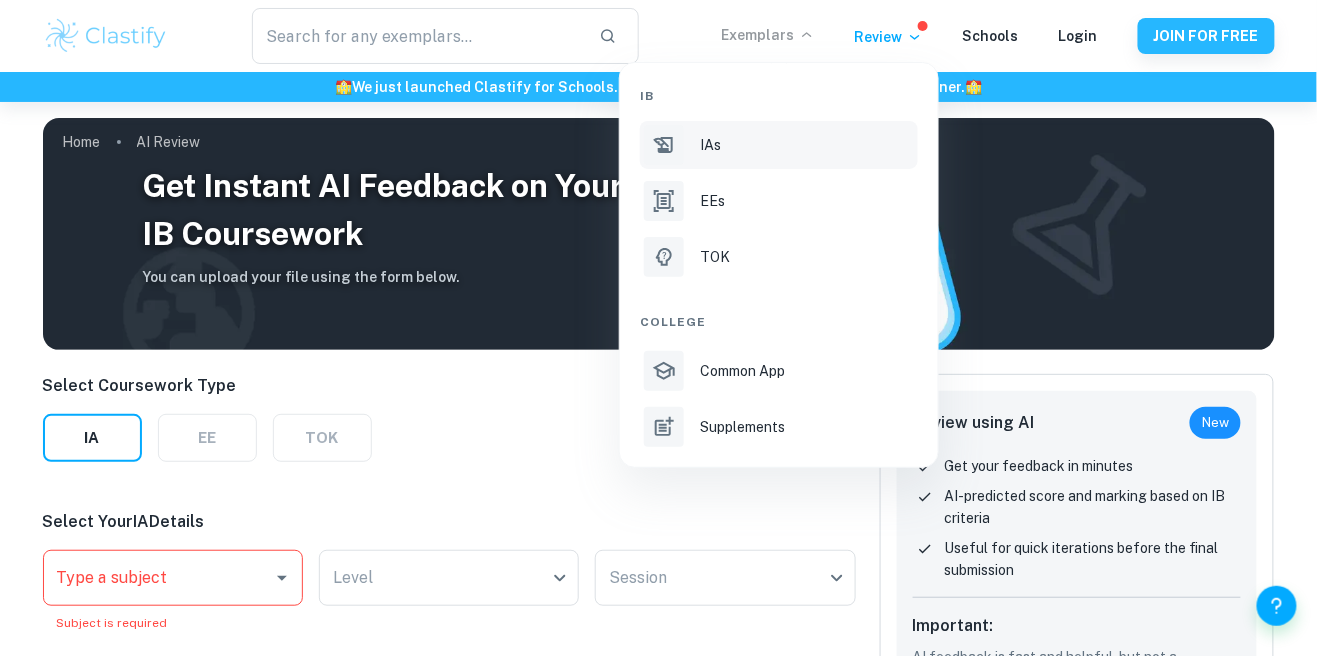 click on "IAs" at bounding box center [807, 145] 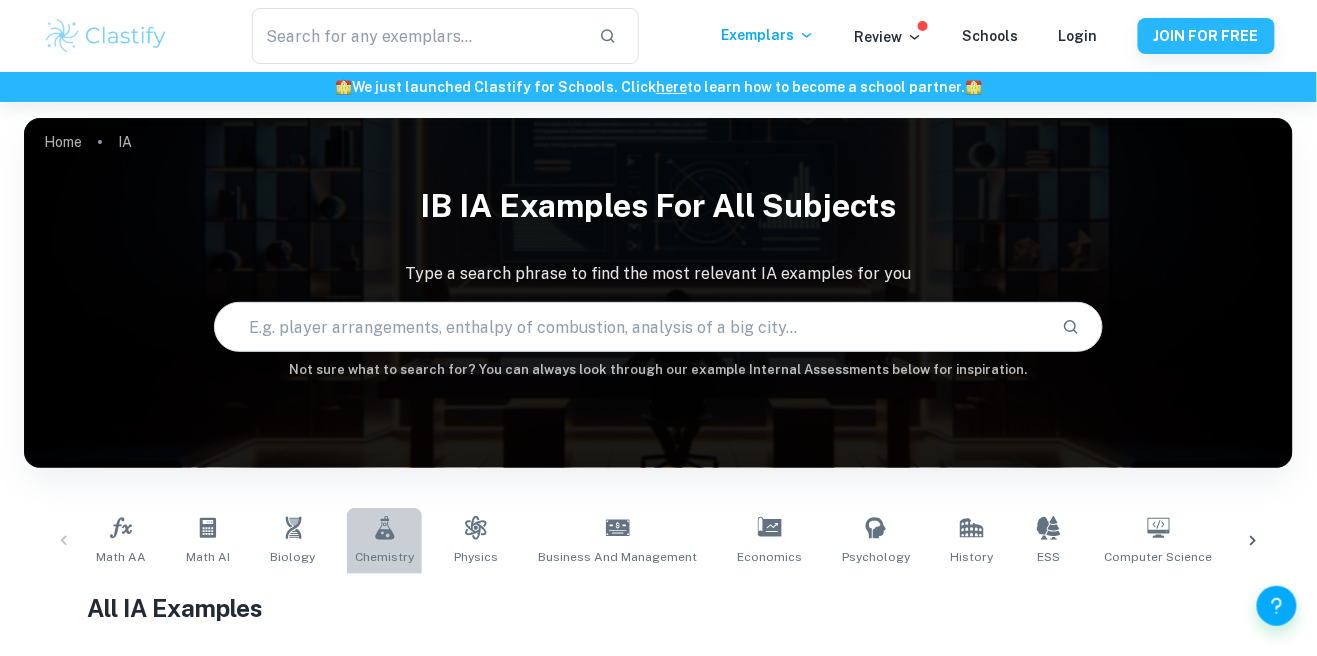 click on "Chemistry" at bounding box center [384, 541] 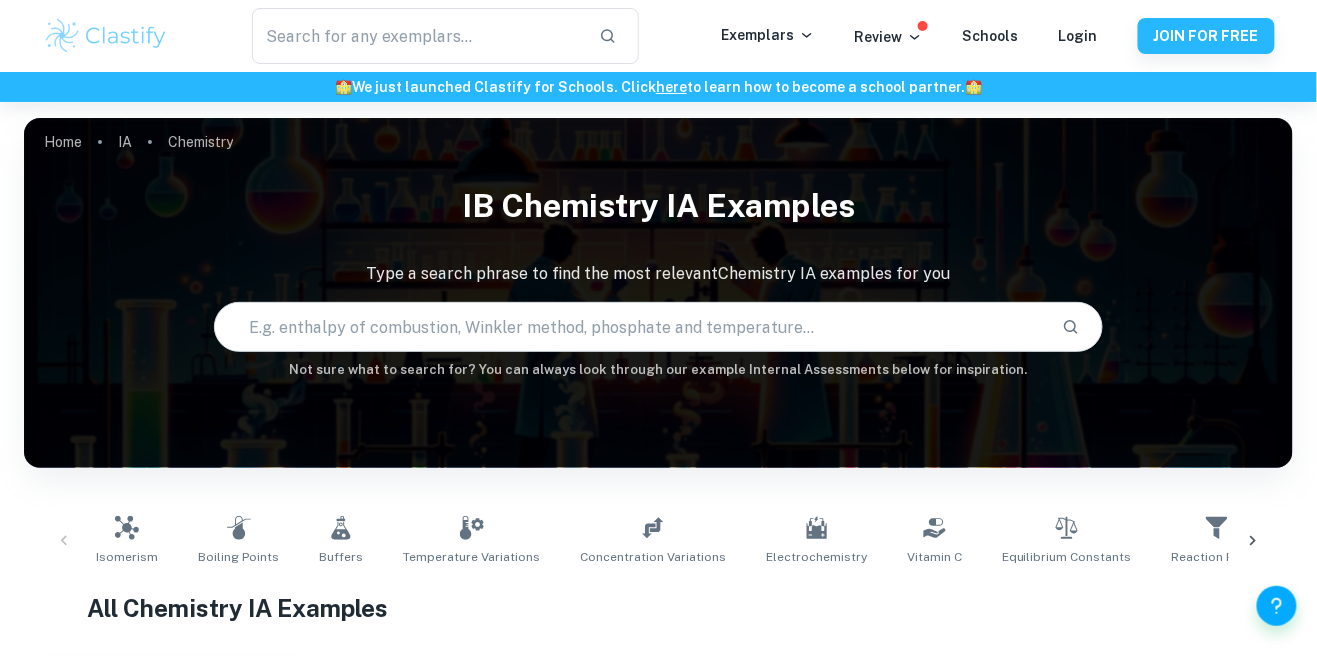 scroll, scrollTop: 256, scrollLeft: 0, axis: vertical 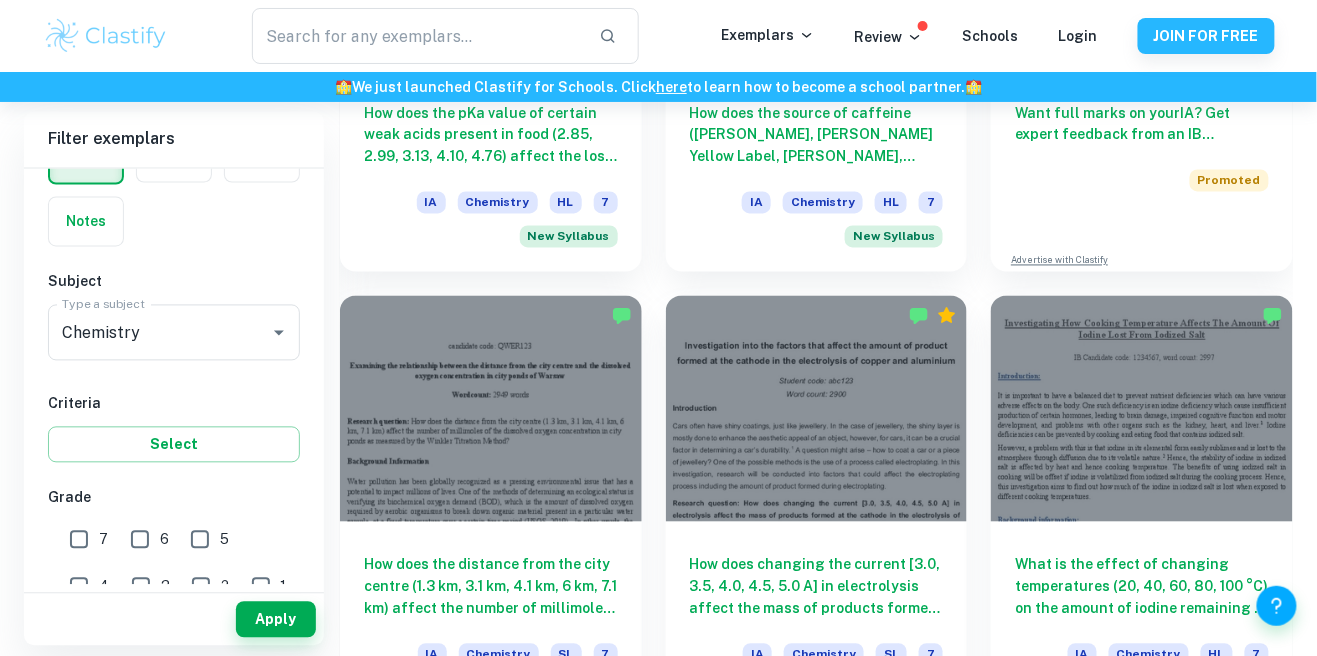 click on "​ Exemplars Review Schools Login JOIN FOR FREE" at bounding box center [658, 36] 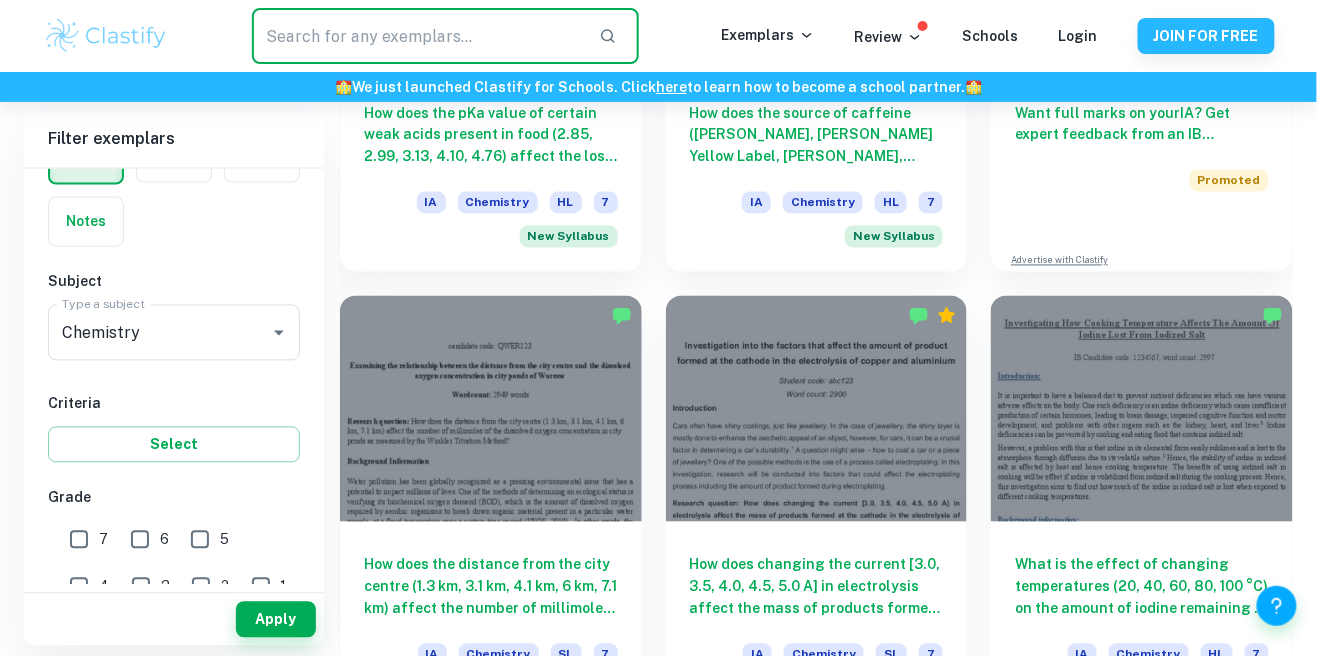 click at bounding box center (417, 36) 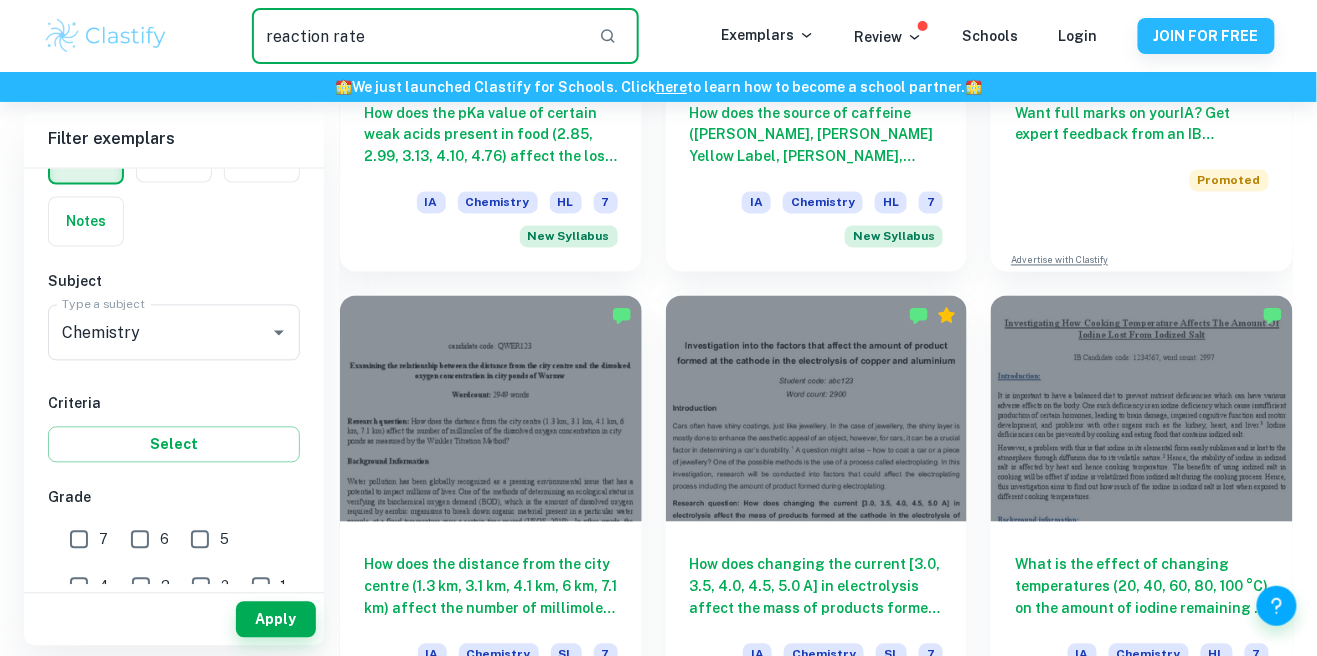 type on "reaction rate" 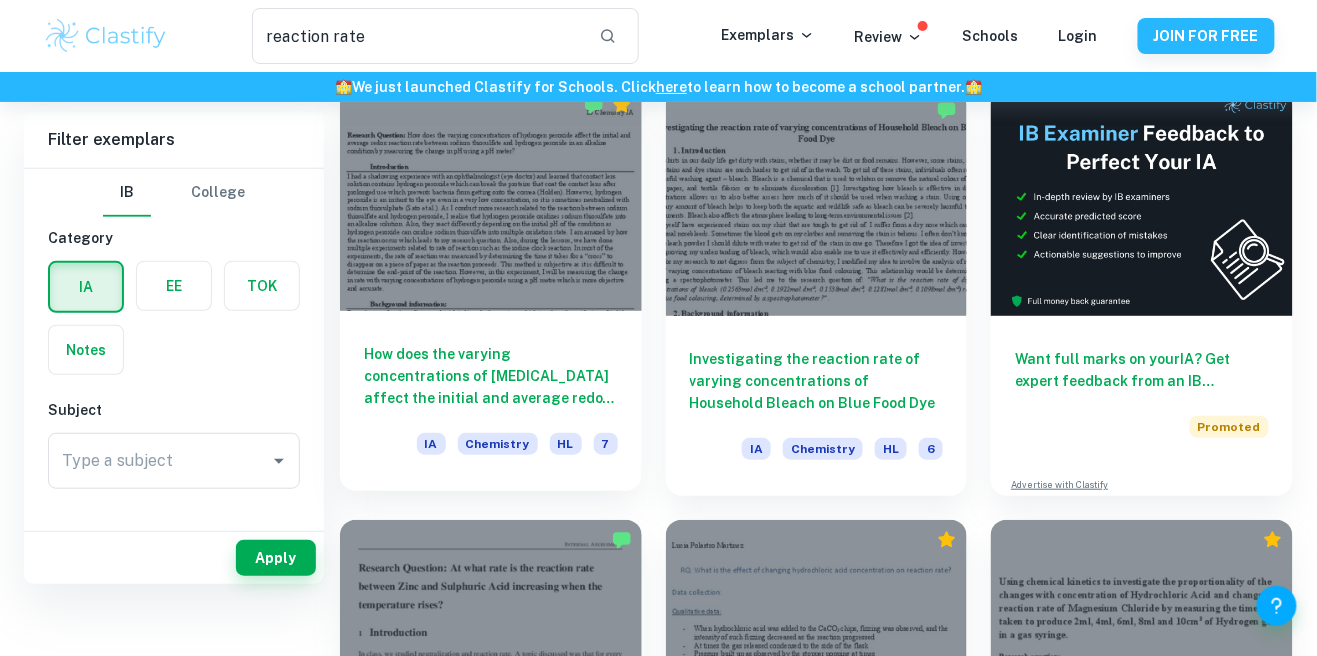 scroll, scrollTop: 0, scrollLeft: 0, axis: both 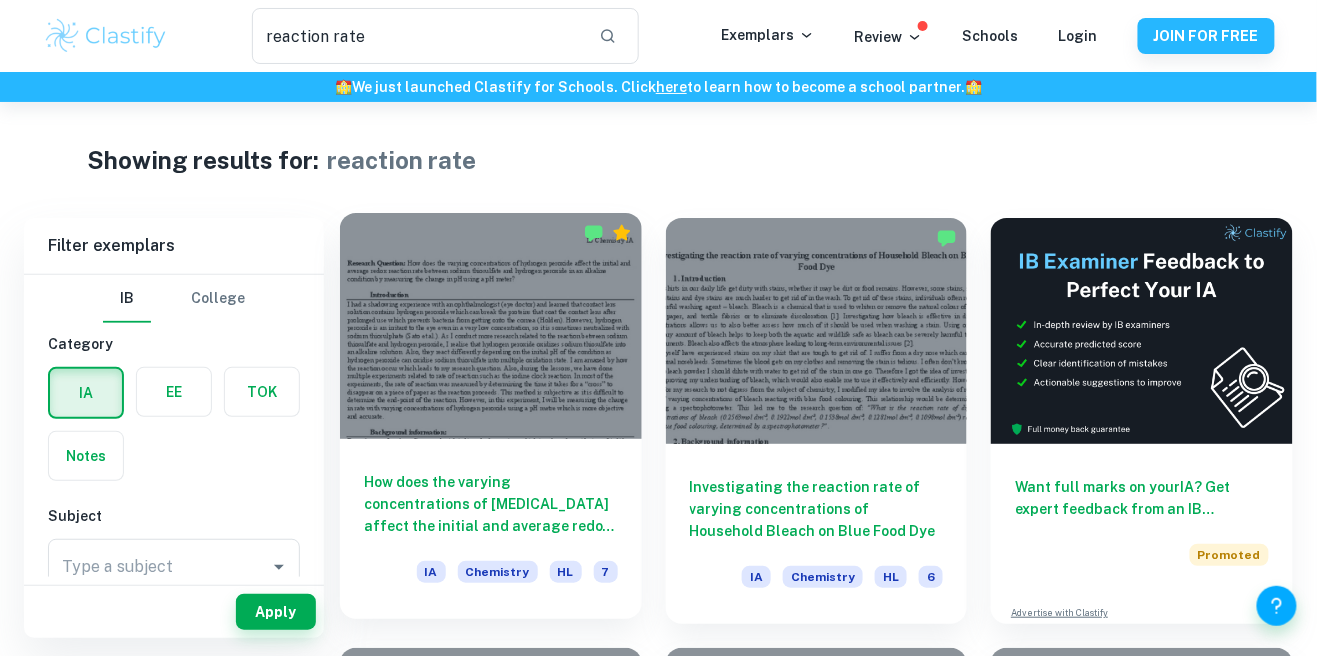 click at bounding box center (491, 326) 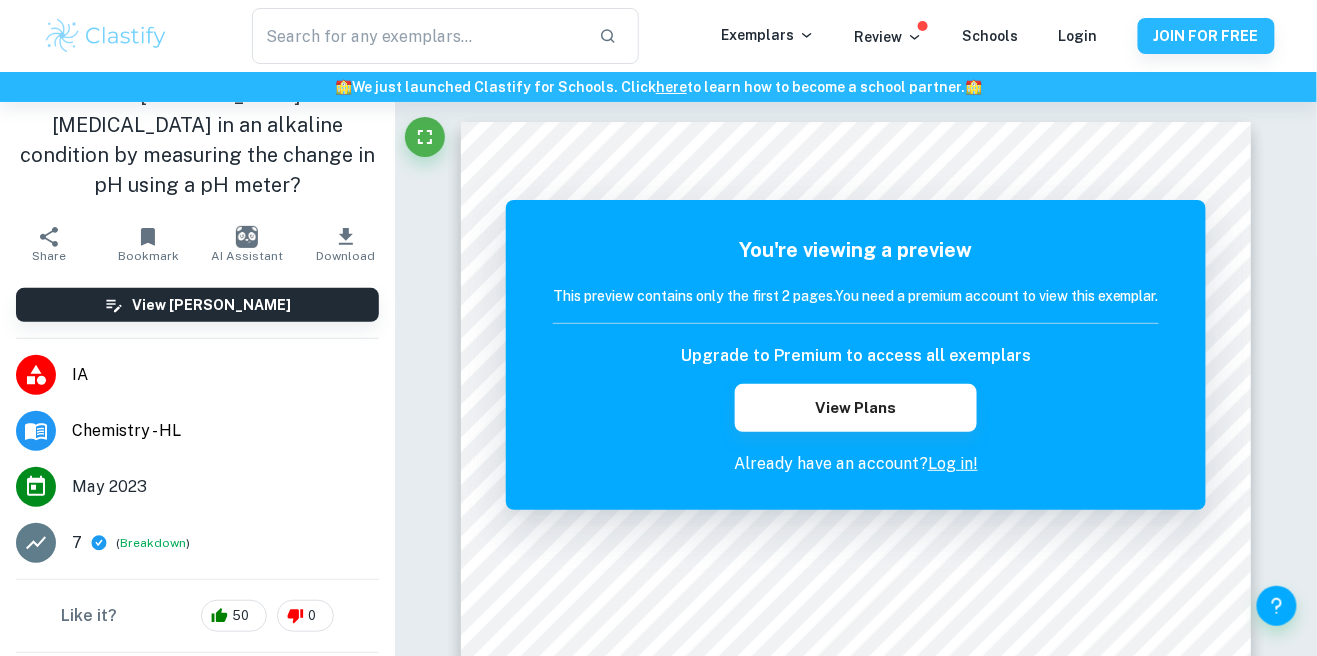 scroll, scrollTop: 0, scrollLeft: 0, axis: both 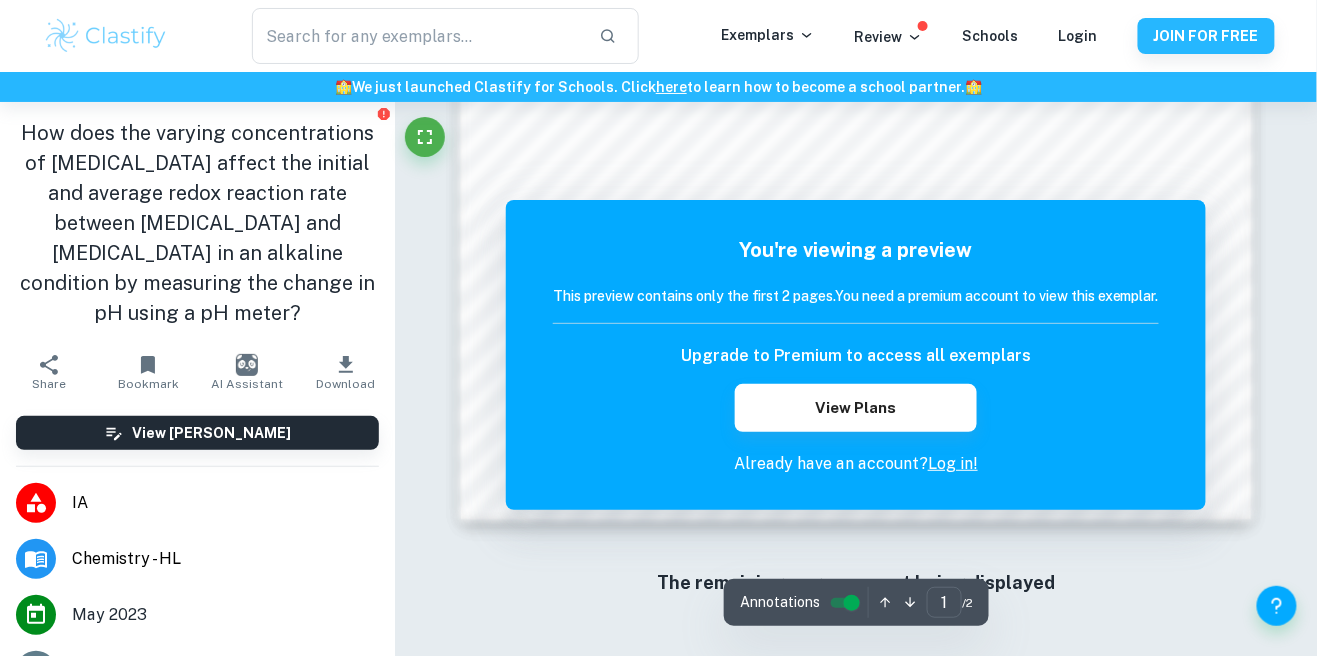 type on "reaction rate" 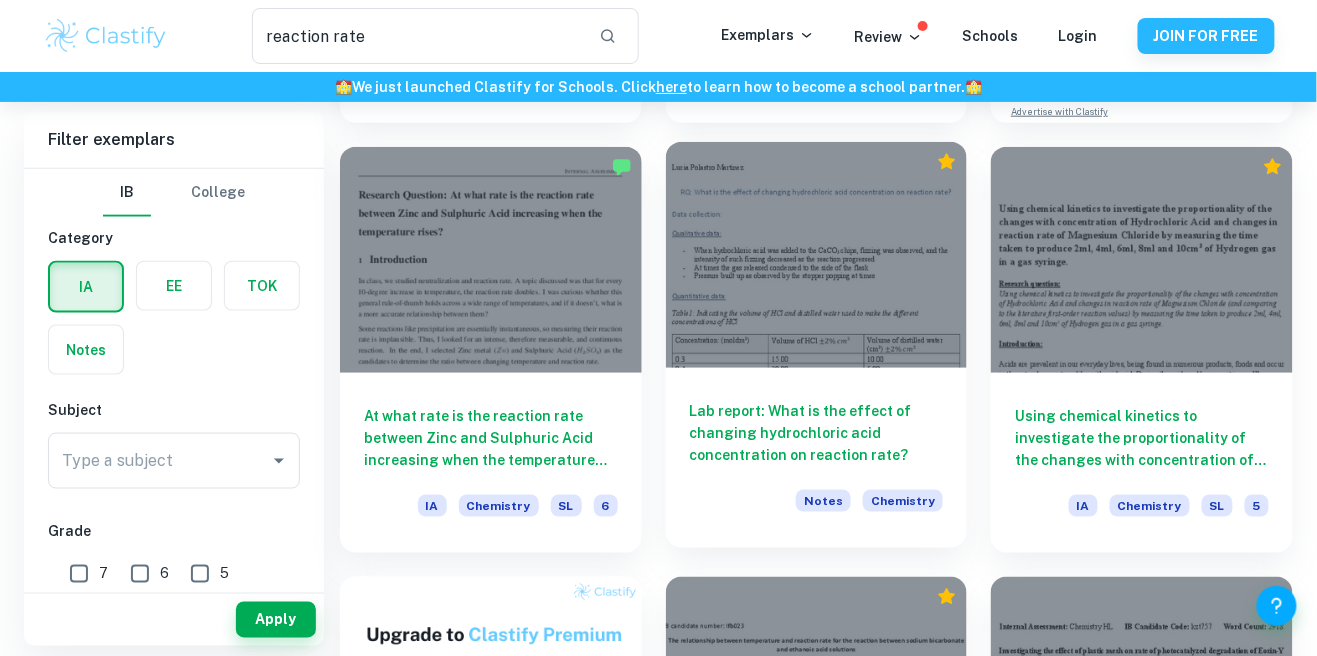 scroll, scrollTop: 512, scrollLeft: 0, axis: vertical 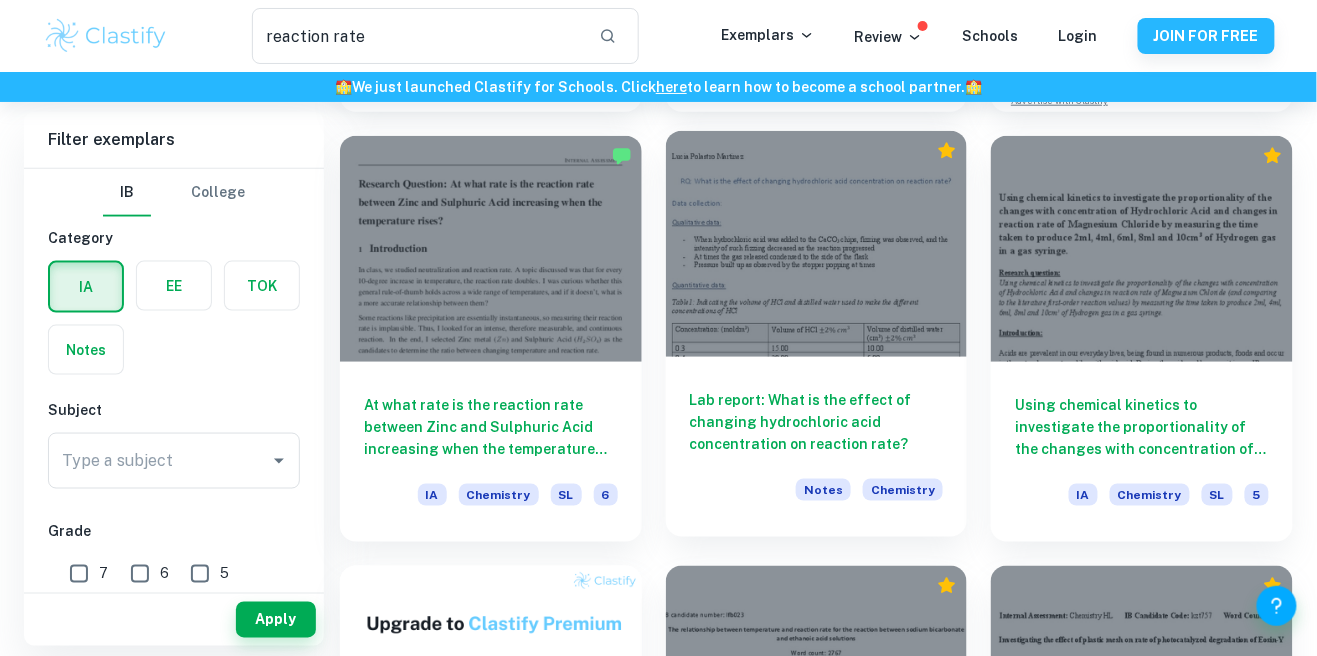 click at bounding box center (817, 244) 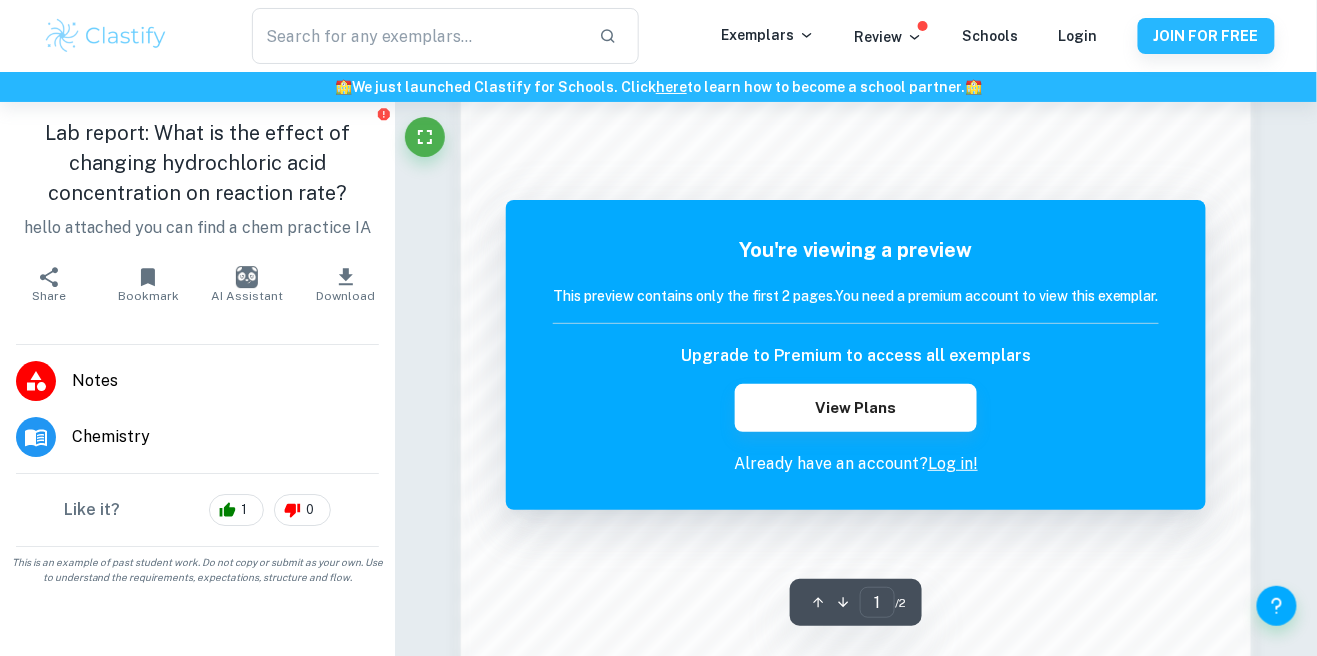 scroll, scrollTop: 1657, scrollLeft: 0, axis: vertical 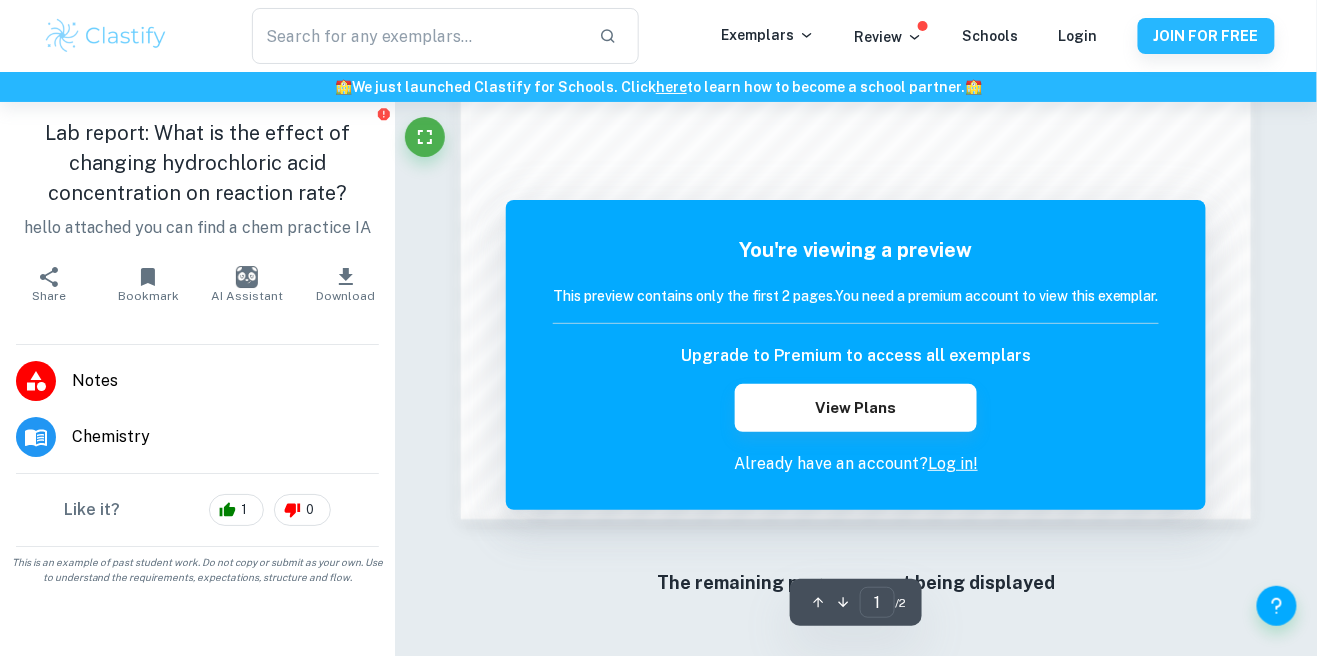 type on "reaction rate" 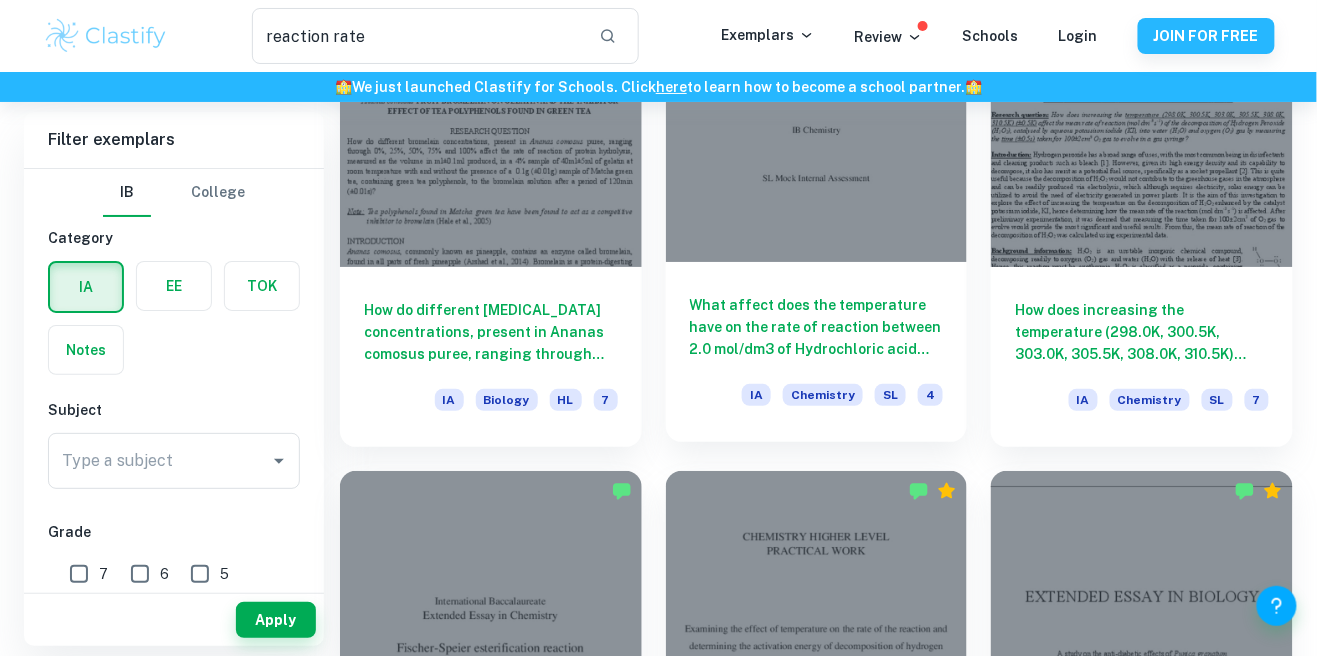 scroll, scrollTop: 1792, scrollLeft: 0, axis: vertical 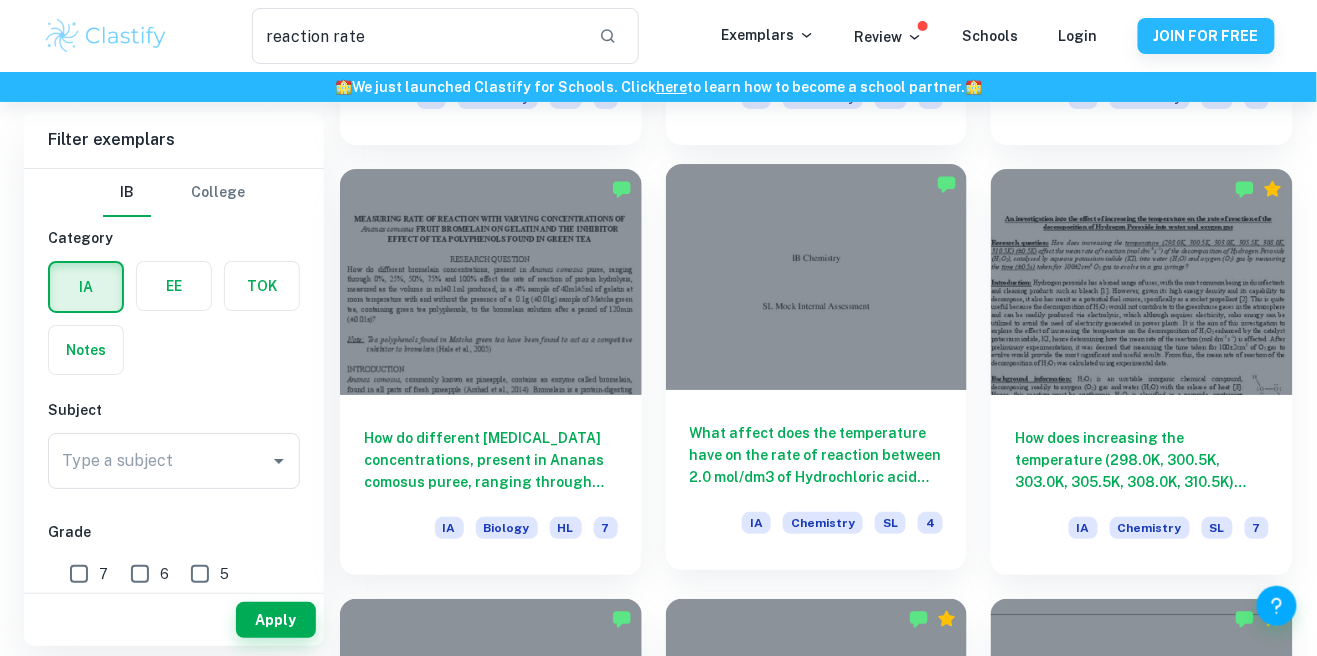 click at bounding box center (817, 277) 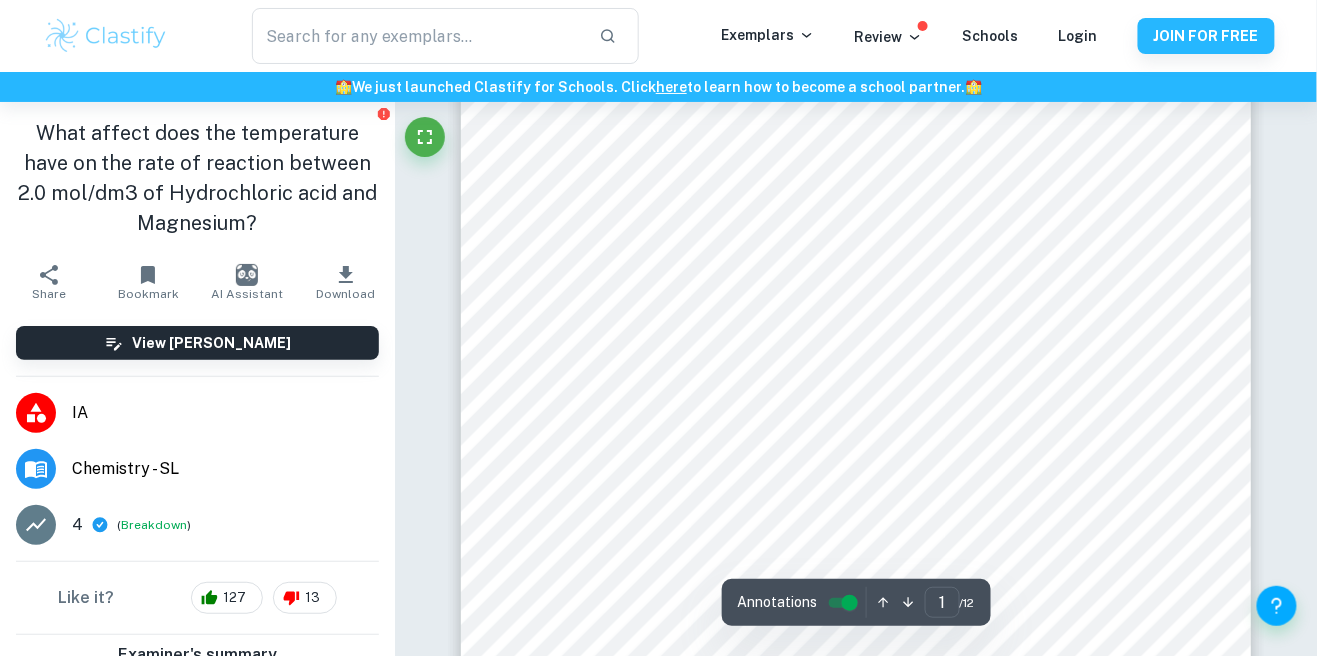 scroll, scrollTop: 1024, scrollLeft: 0, axis: vertical 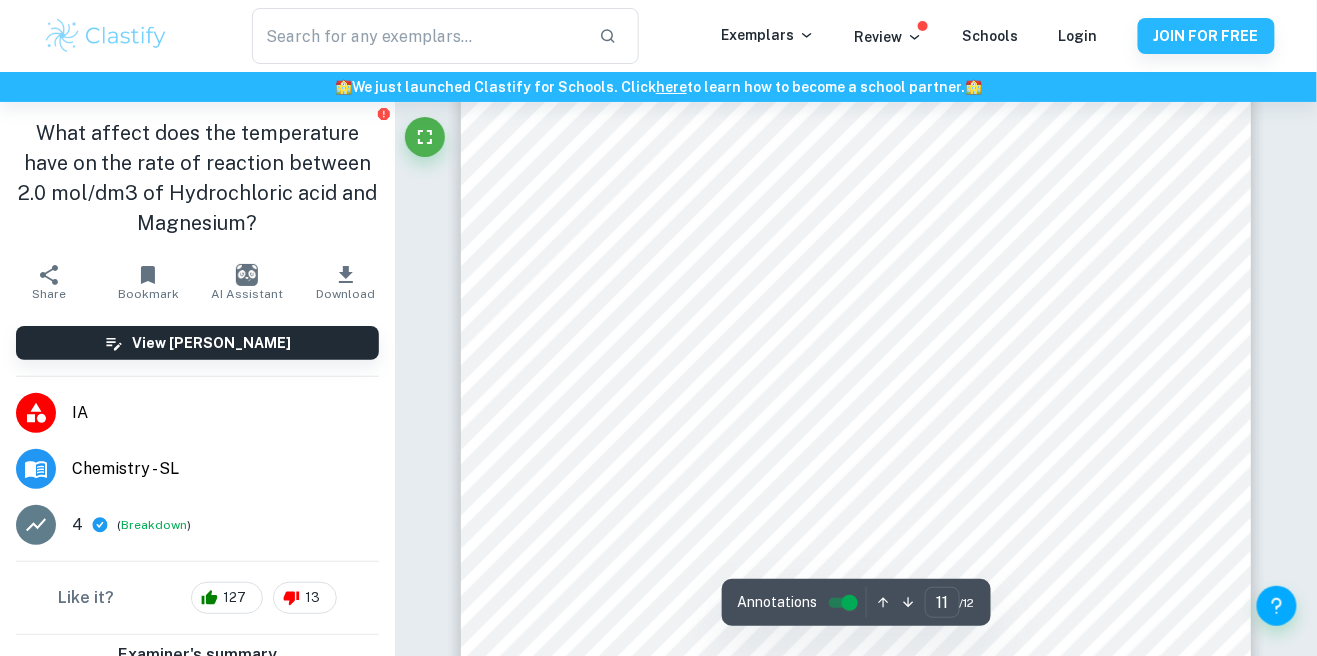 type on "12" 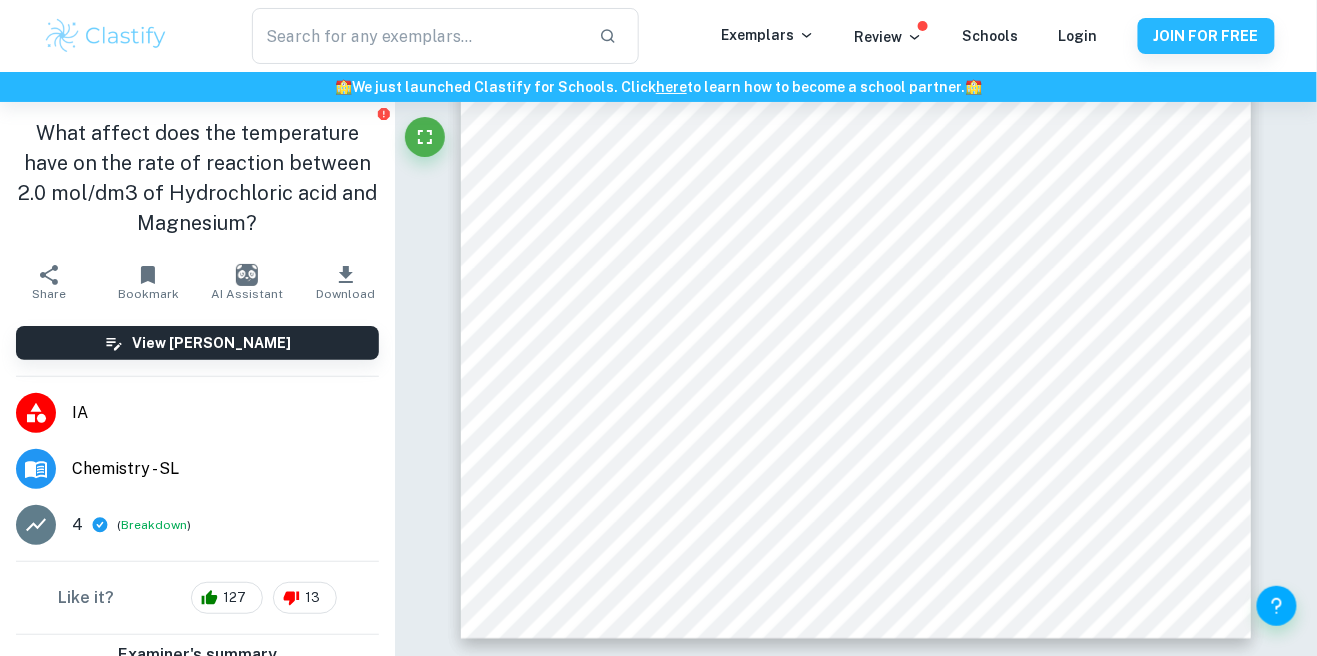 scroll, scrollTop: 13360, scrollLeft: 0, axis: vertical 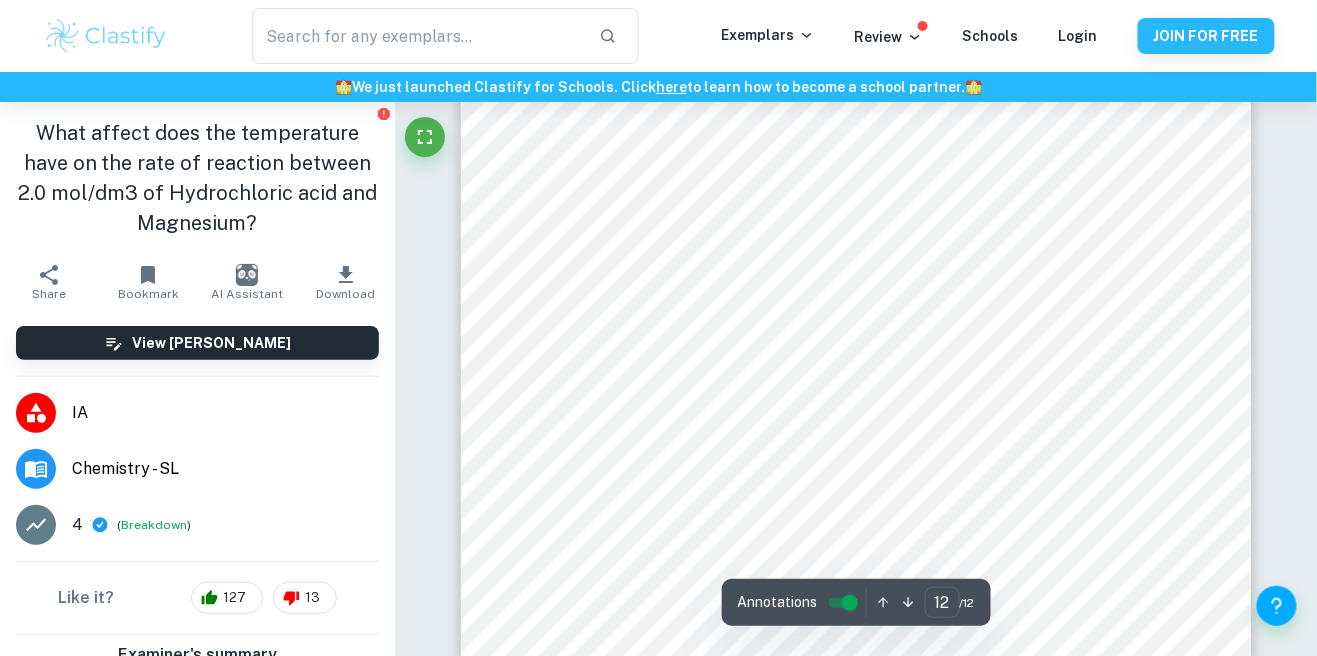 type on "reaction rate" 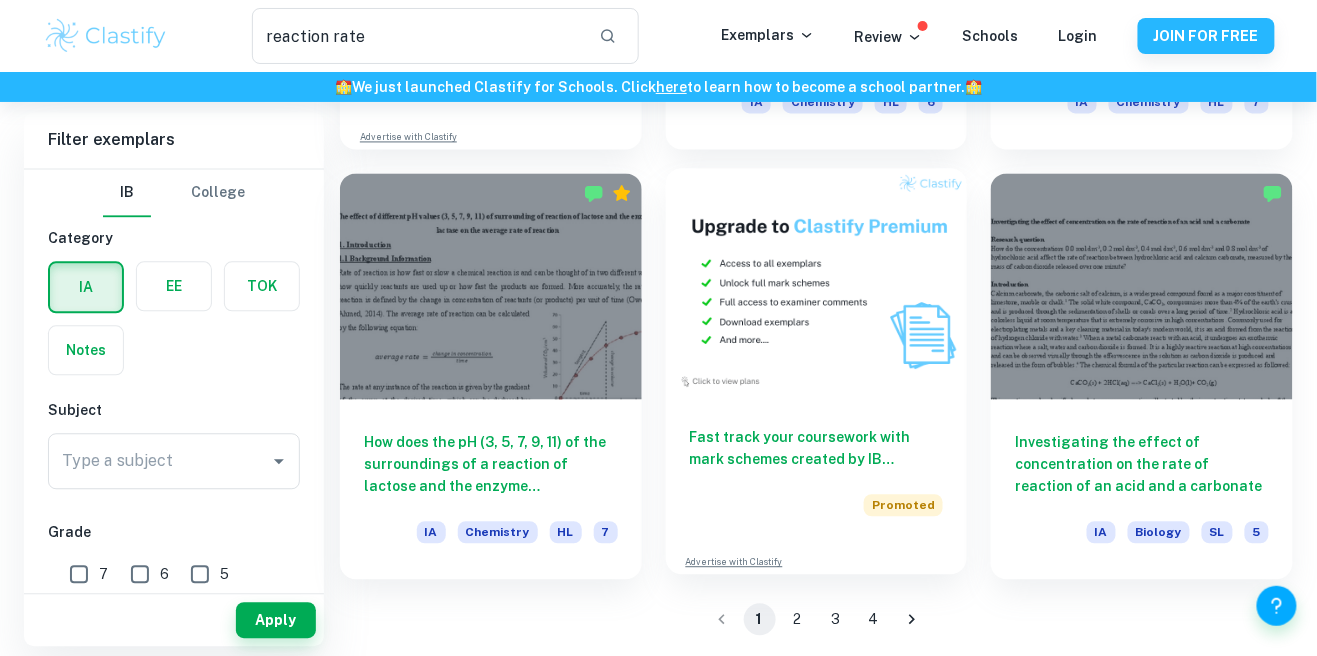 scroll, scrollTop: 3082, scrollLeft: 0, axis: vertical 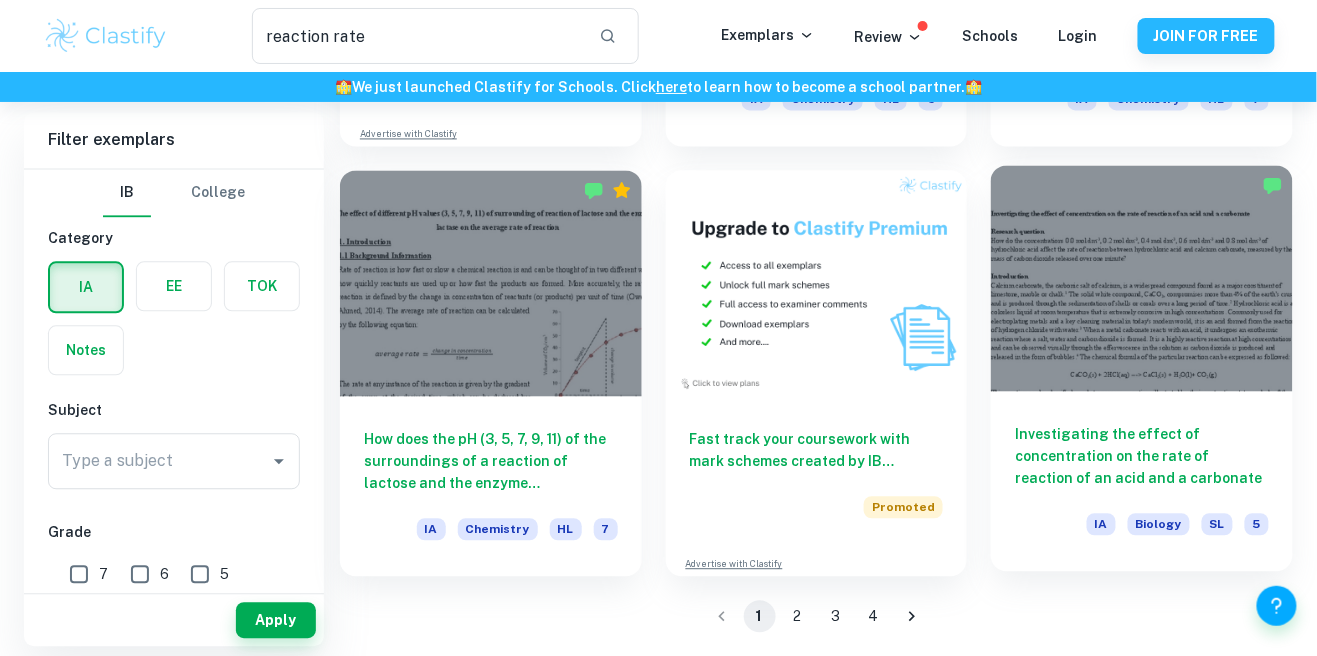 click at bounding box center [1142, 278] 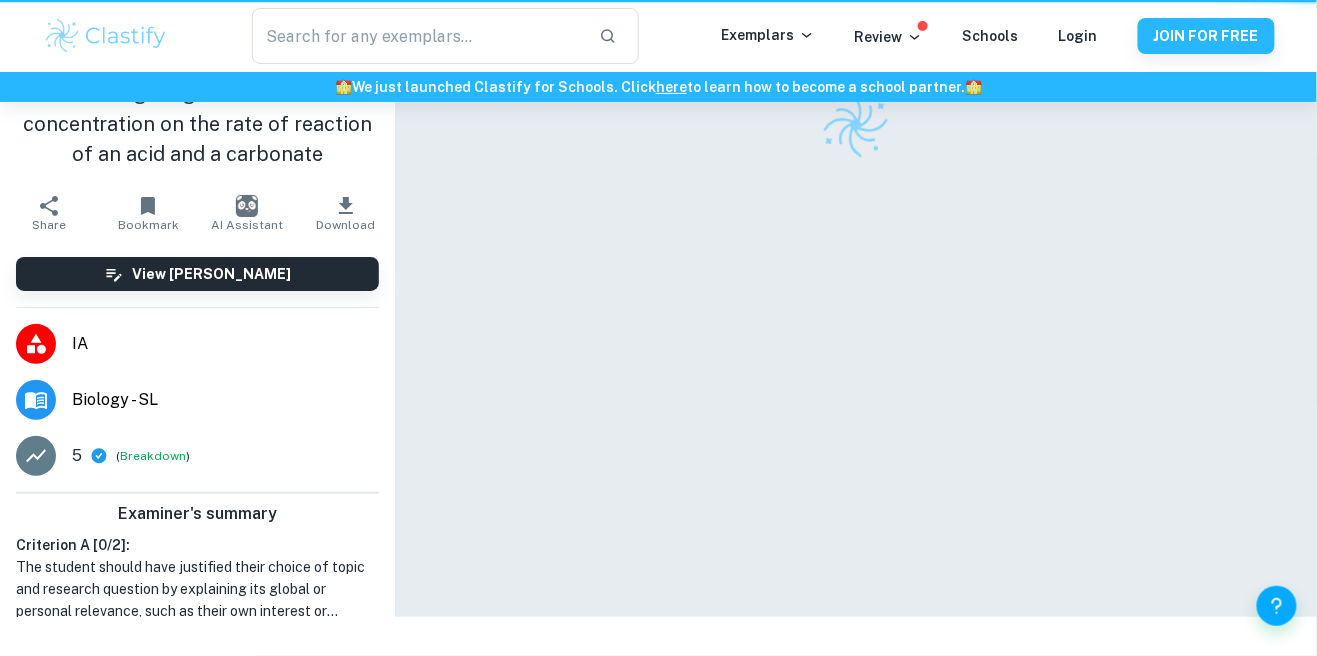 scroll, scrollTop: 0, scrollLeft: 0, axis: both 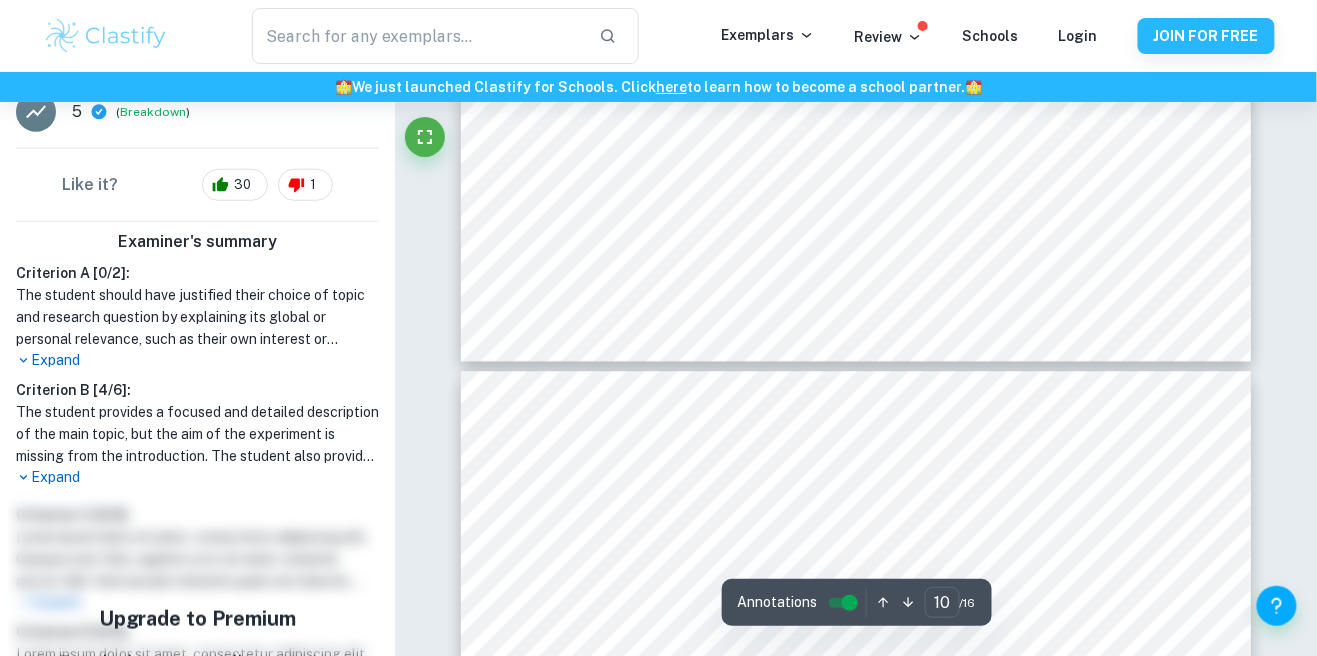 type on "9" 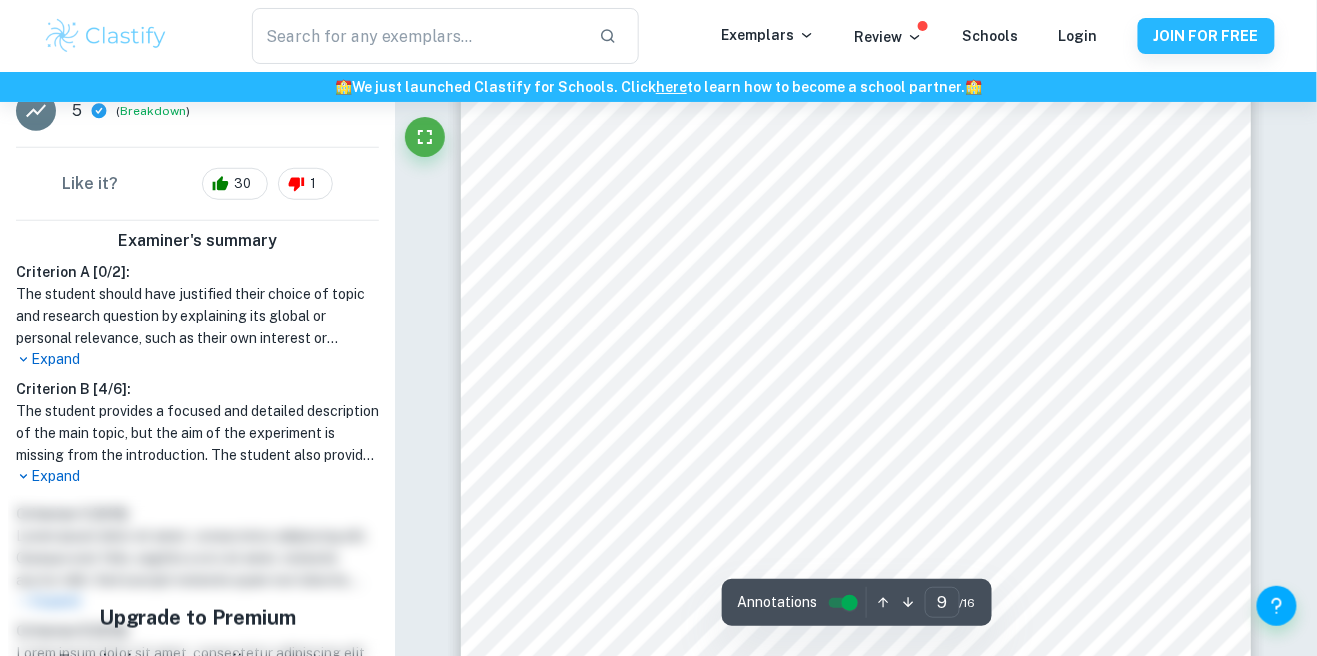 scroll, scrollTop: 8960, scrollLeft: 0, axis: vertical 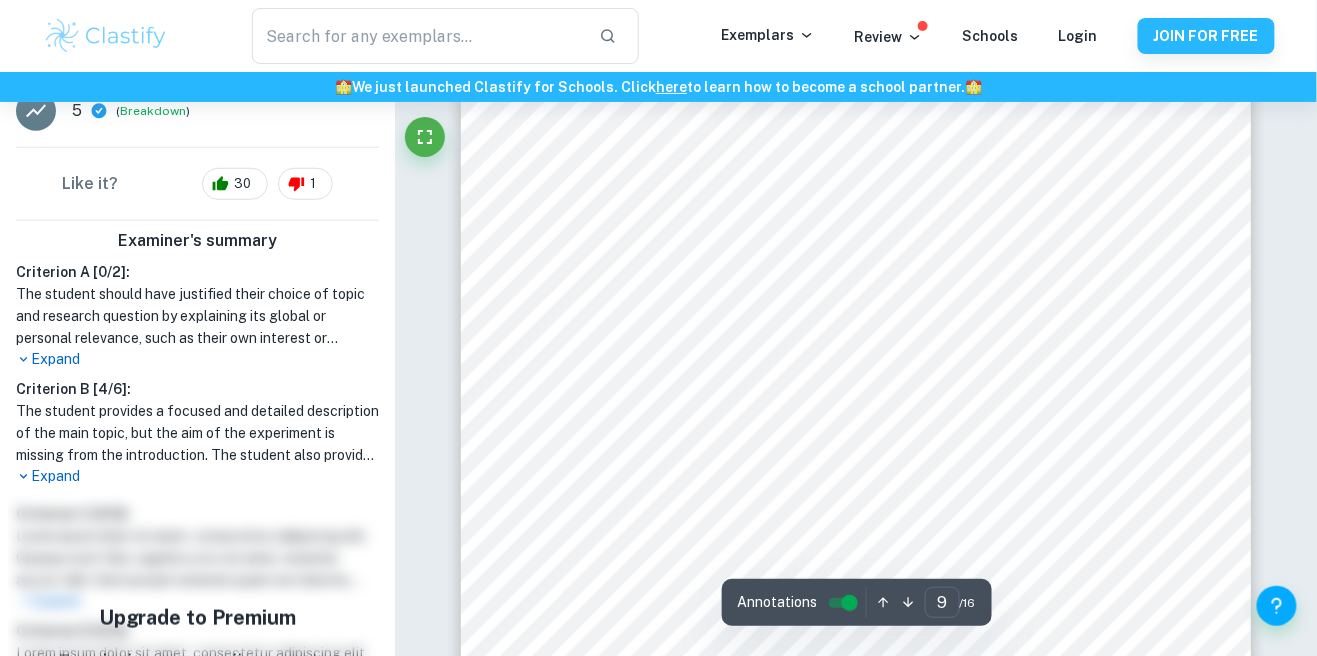 click at bounding box center [856, 320] 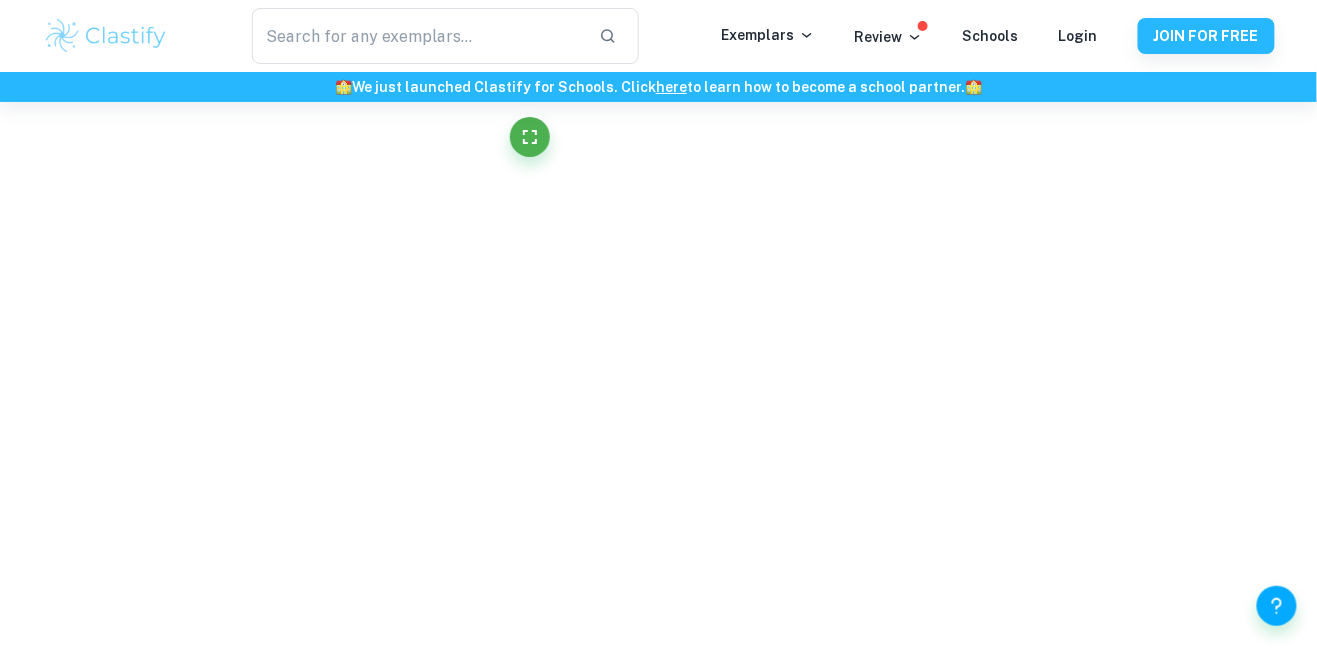 click on "We value your privacy We use cookies to enhance your browsing experience, serve personalised ads or content, and analyse our traffic. By clicking "Accept All", you consent to our use of cookies.   Cookie Policy Customise   Reject All   Accept All   Customise Consent Preferences   We use cookies to help you navigate efficiently and perform certain functions. You will find detailed information about all cookies under each consent category below. The cookies that are categorised as "Necessary" are stored on your browser as they are essential for enabling the basic functionalities of the site. ...  Show more For more information on how Google's third-party cookies operate and handle your data, see:   Google Privacy Policy Necessary Always Active Necessary cookies are required to enable the basic features of this site, such as providing secure log-in or adjusting your consent preferences. These cookies do not store any personally identifiable data. Functional Analytics Performance Advertisement Uncategorised" at bounding box center (658, -8632) 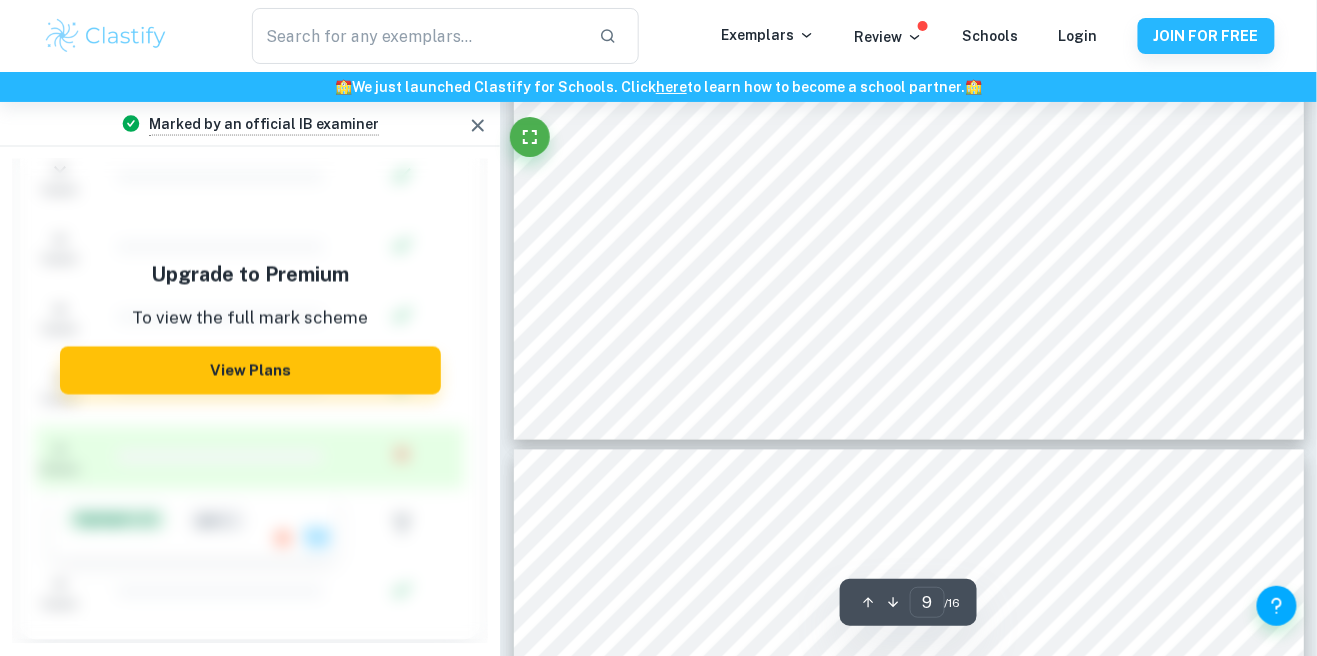 scroll, scrollTop: 1211, scrollLeft: 0, axis: vertical 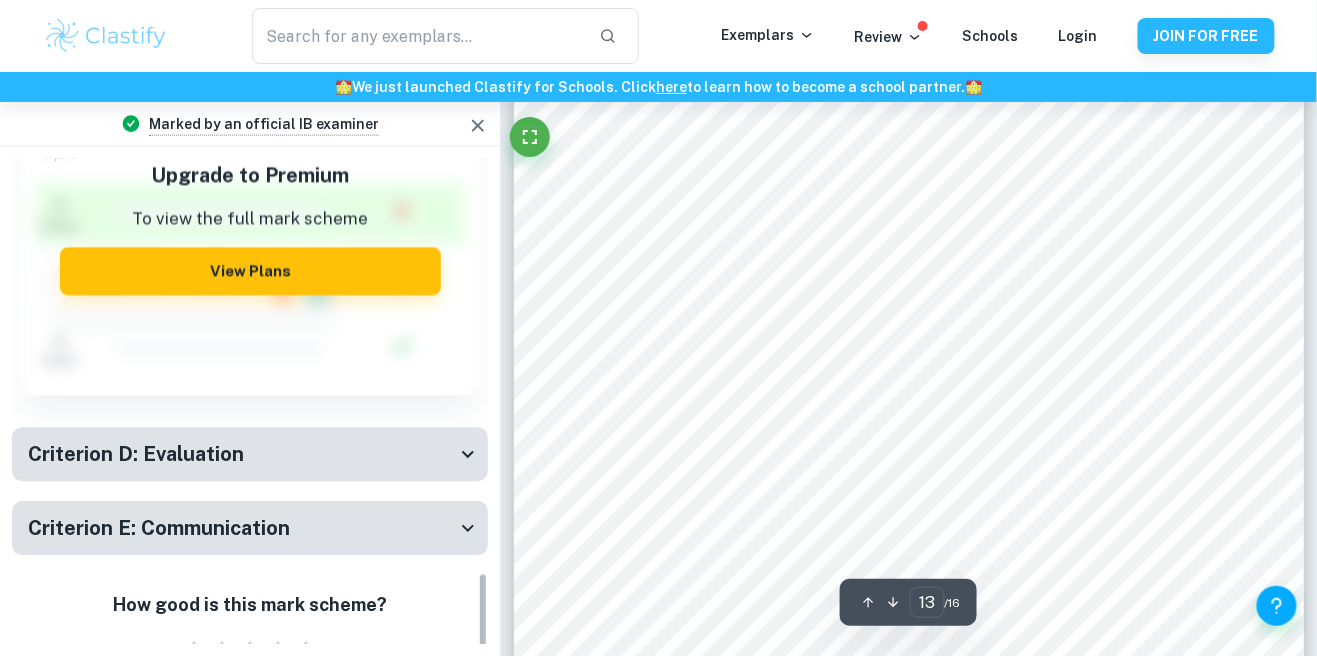 type on "14" 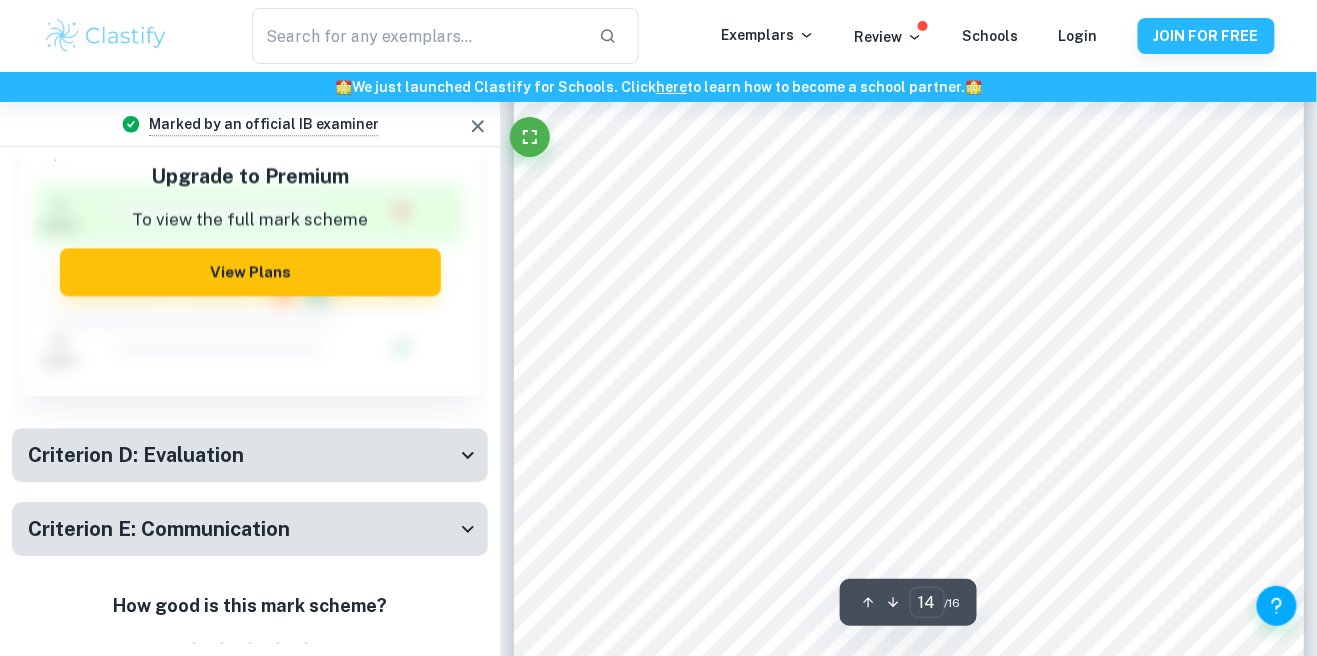 scroll, scrollTop: 14288, scrollLeft: 0, axis: vertical 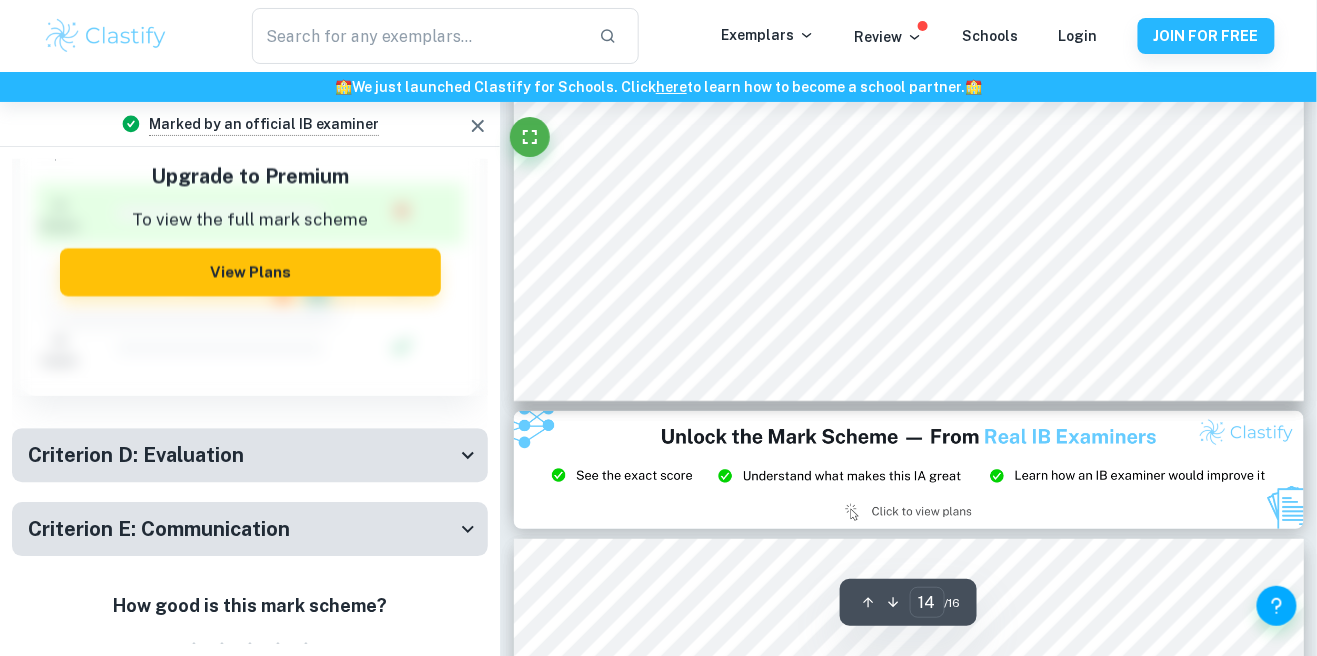 type on "reaction rate" 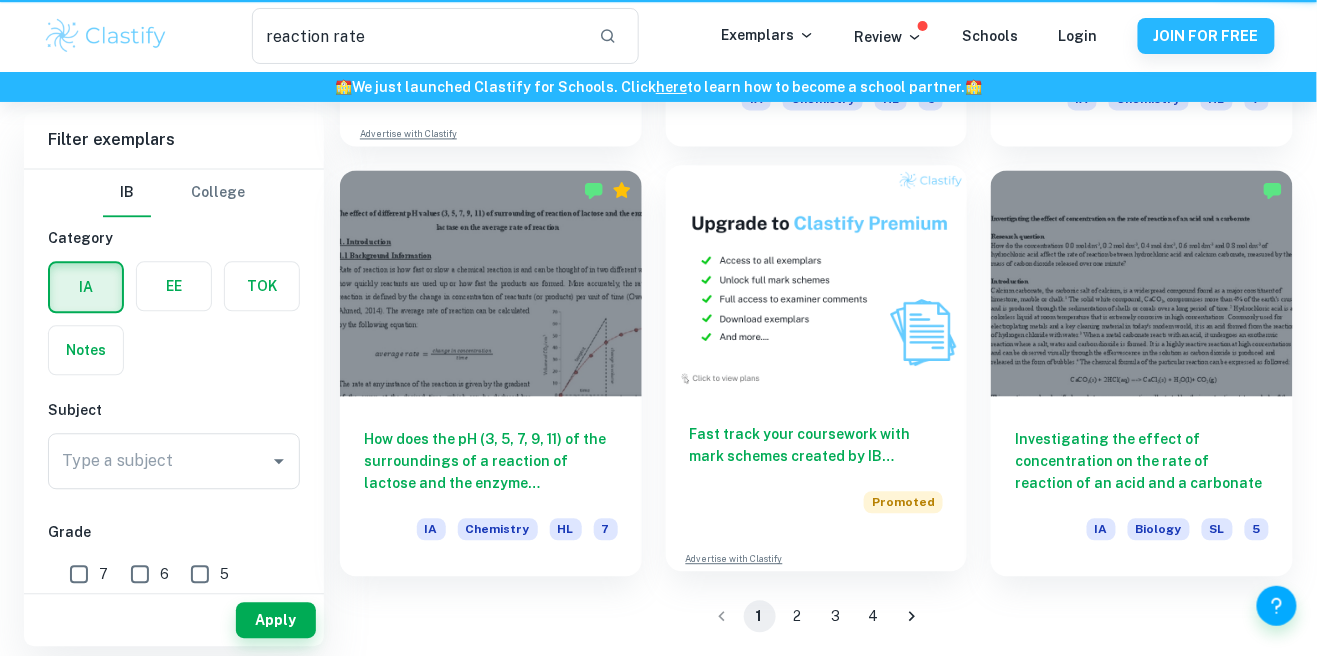 scroll, scrollTop: 3082, scrollLeft: 0, axis: vertical 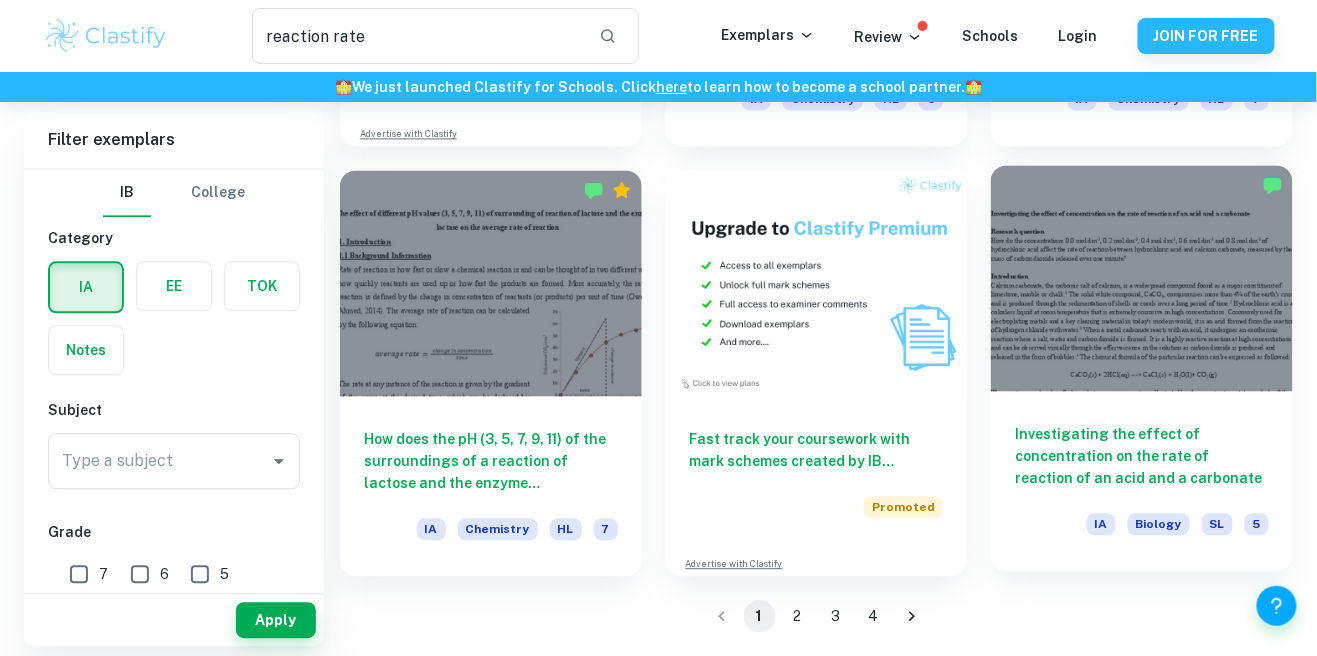 click at bounding box center [1142, 278] 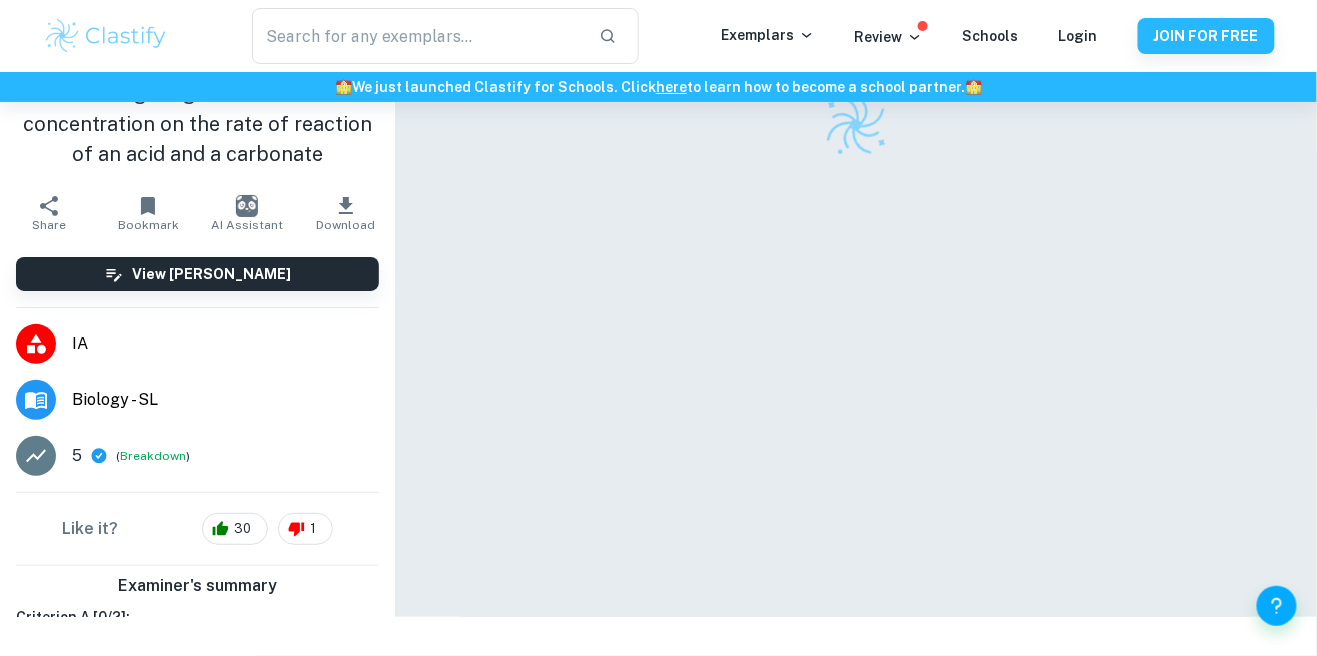 scroll, scrollTop: 152, scrollLeft: 0, axis: vertical 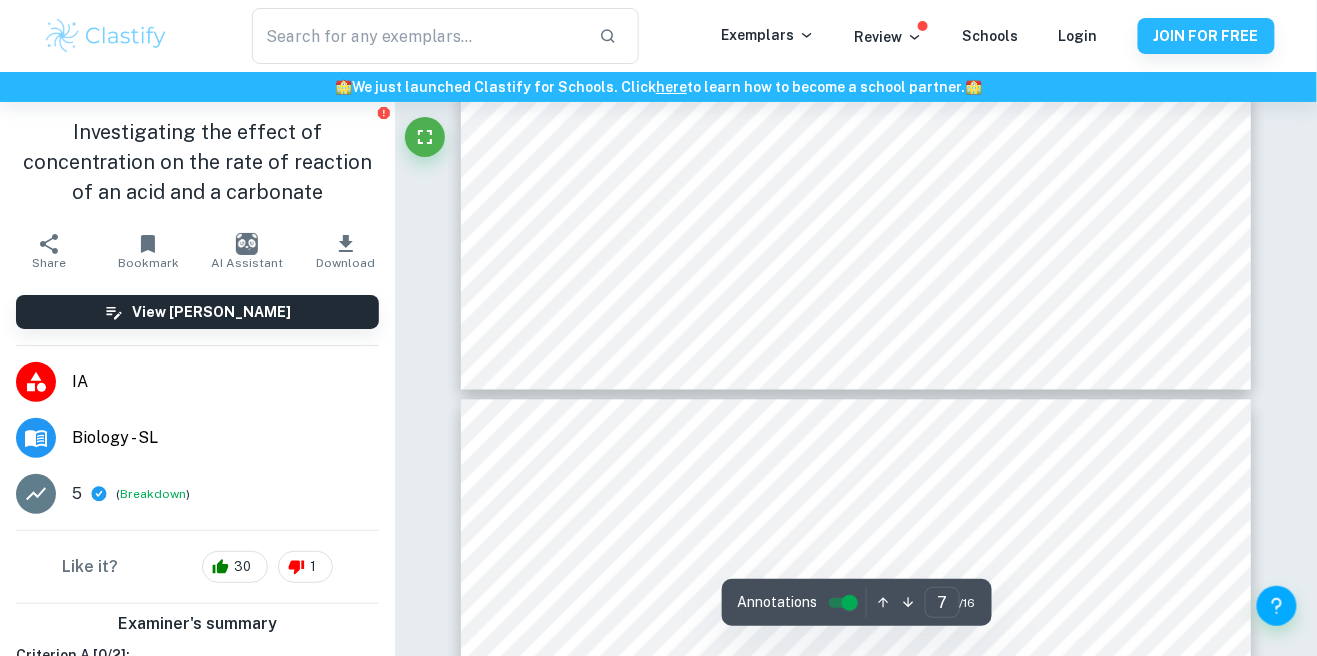 type on "8" 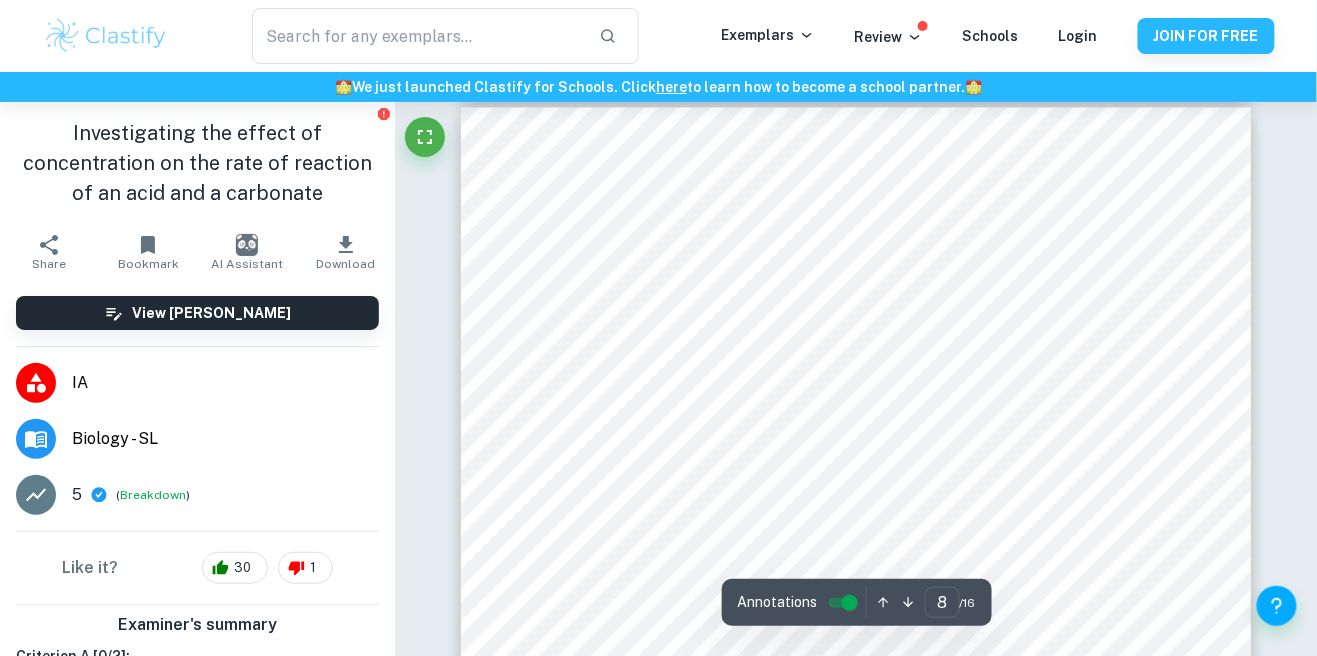scroll, scrollTop: 7342, scrollLeft: 0, axis: vertical 